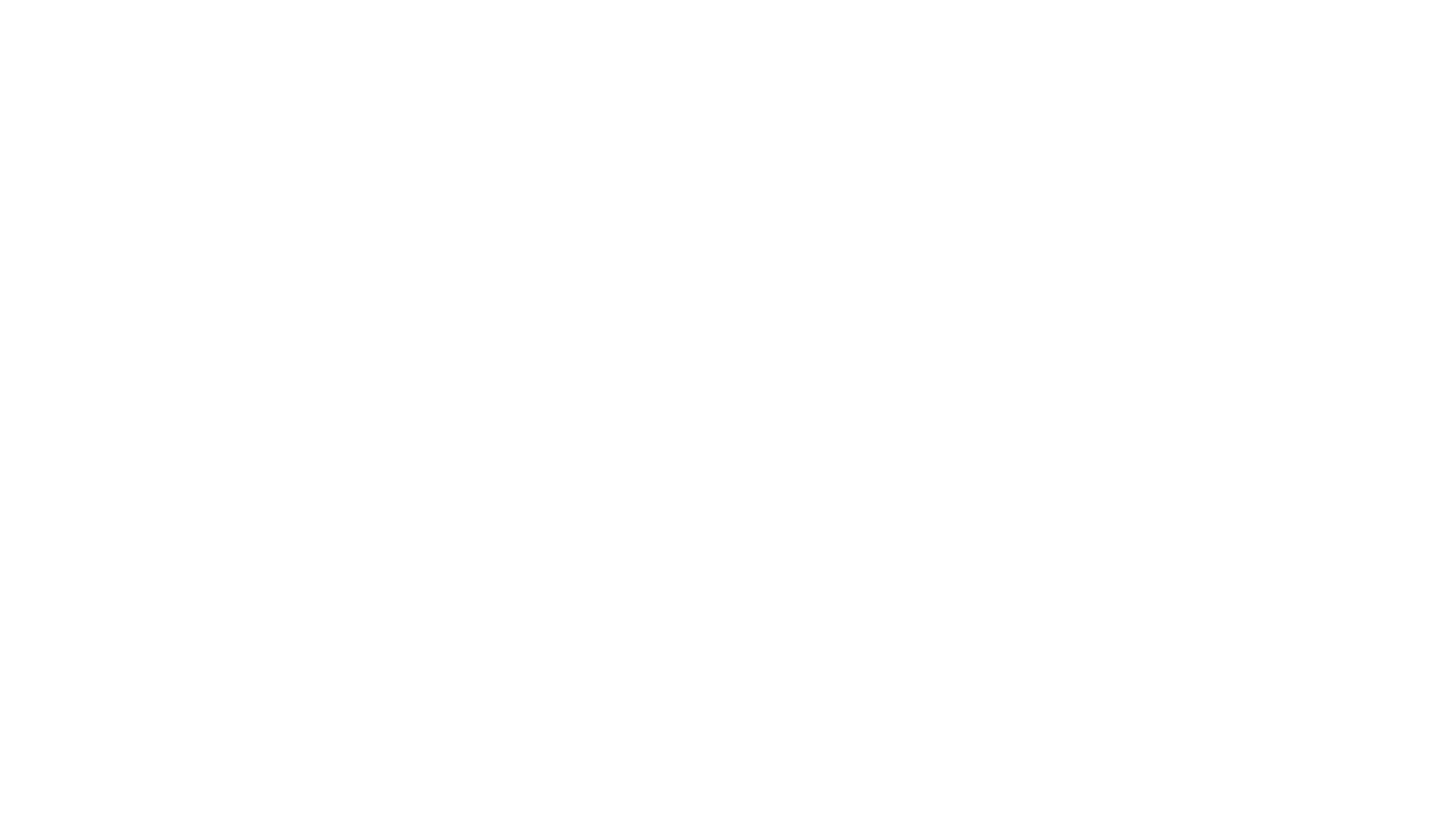 scroll, scrollTop: 0, scrollLeft: 0, axis: both 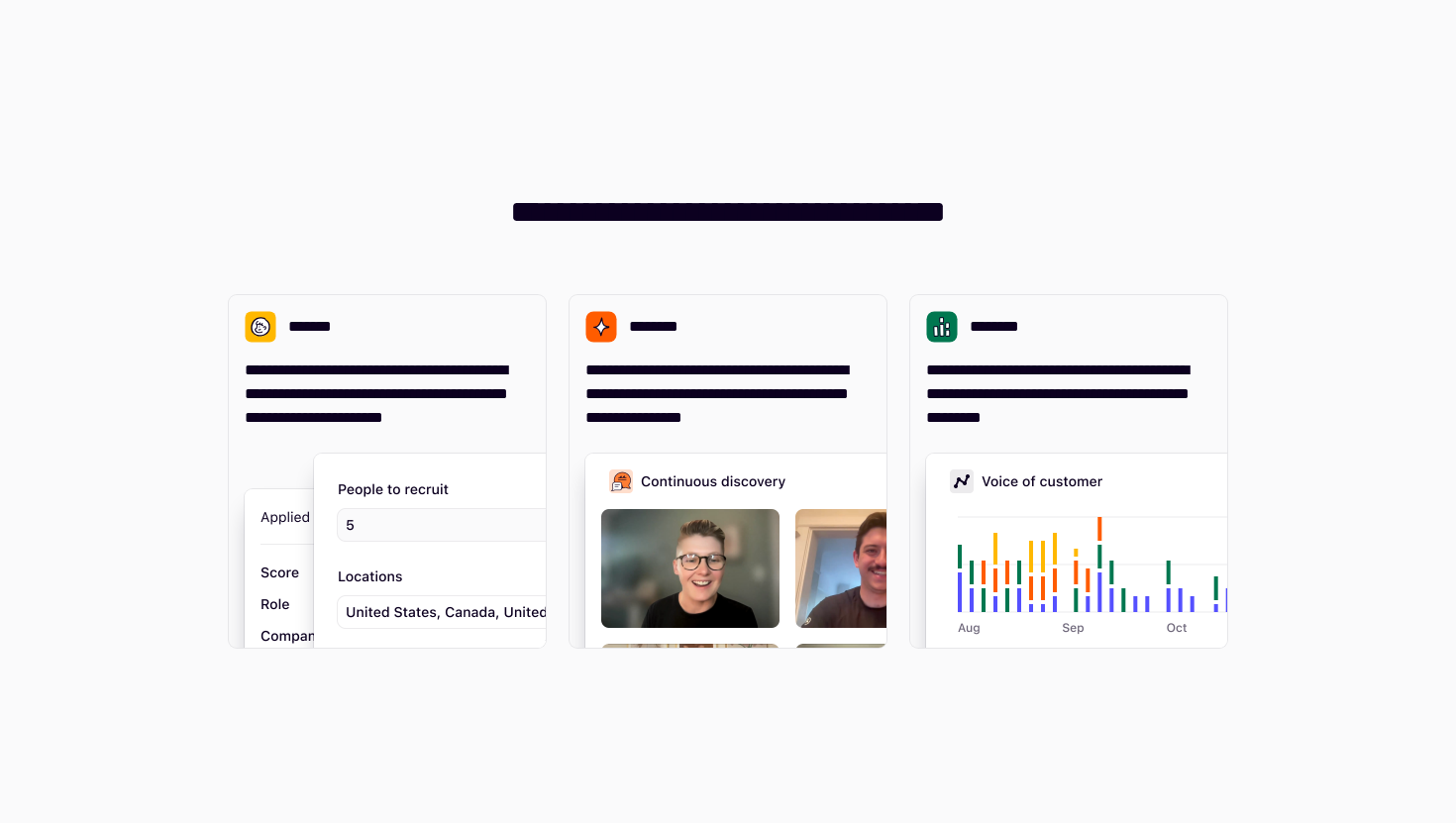 click on "**********" at bounding box center (728, 196) 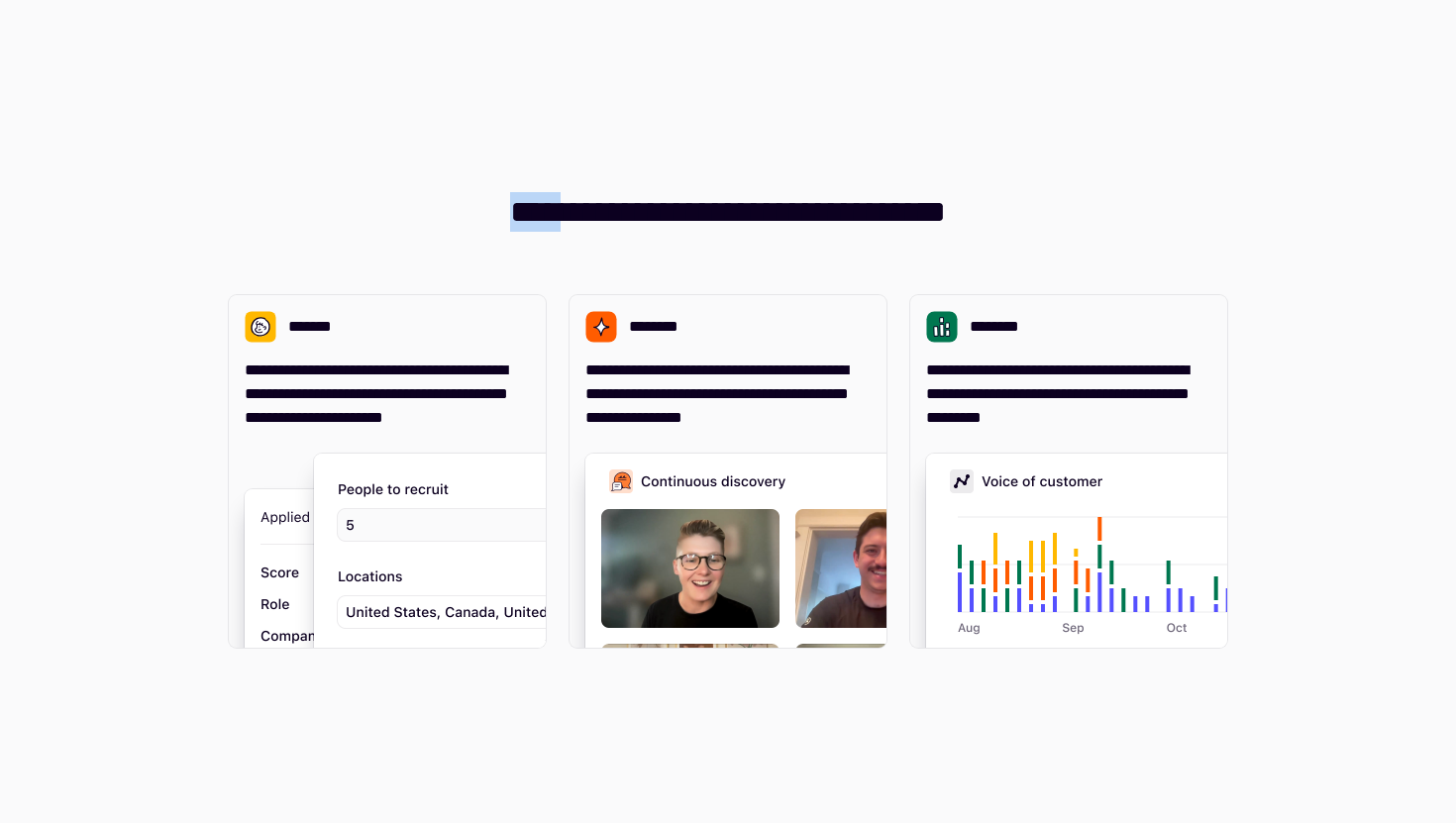 click on "**********" at bounding box center [728, 196] 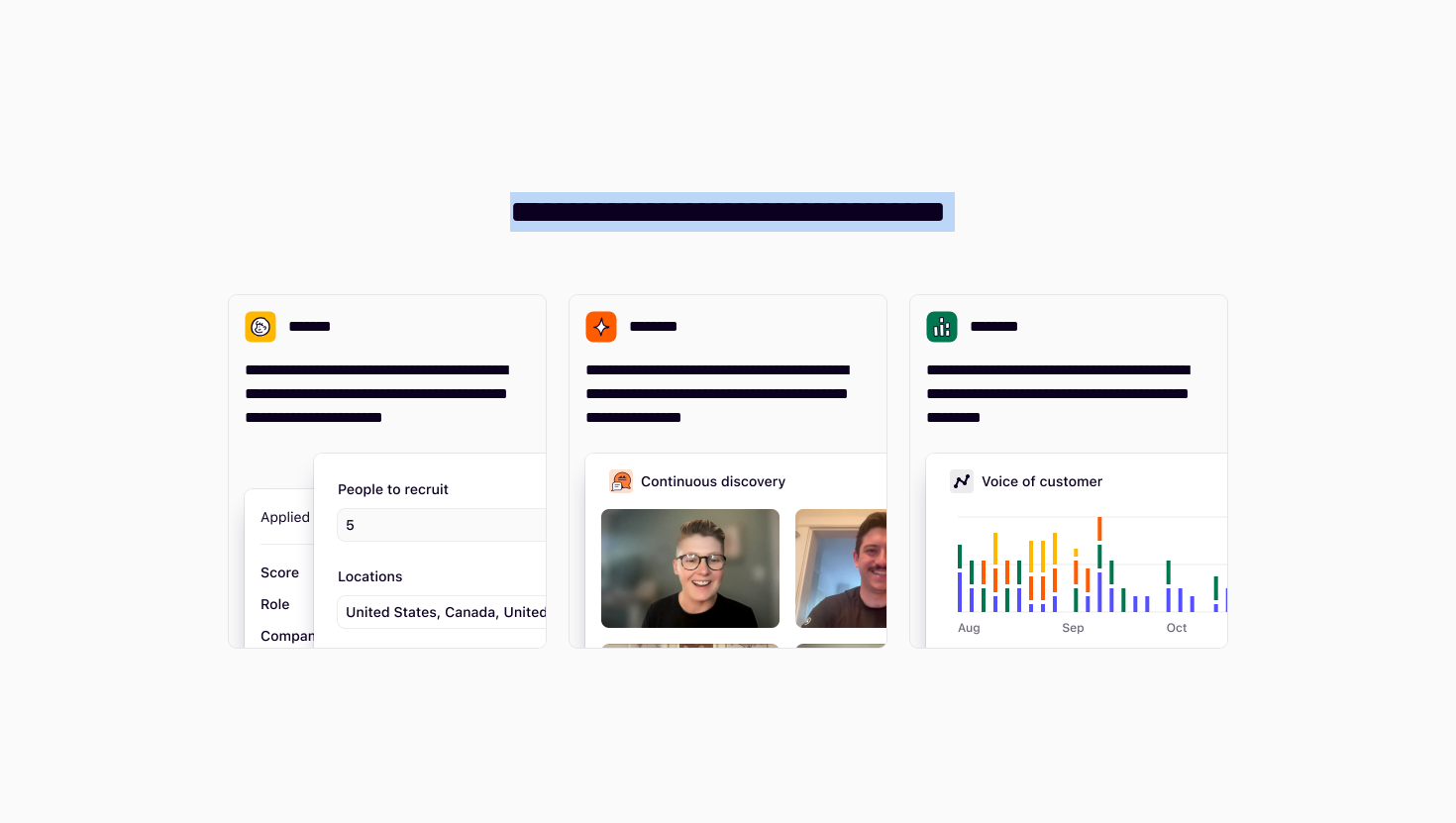 click on "**********" at bounding box center (728, 196) 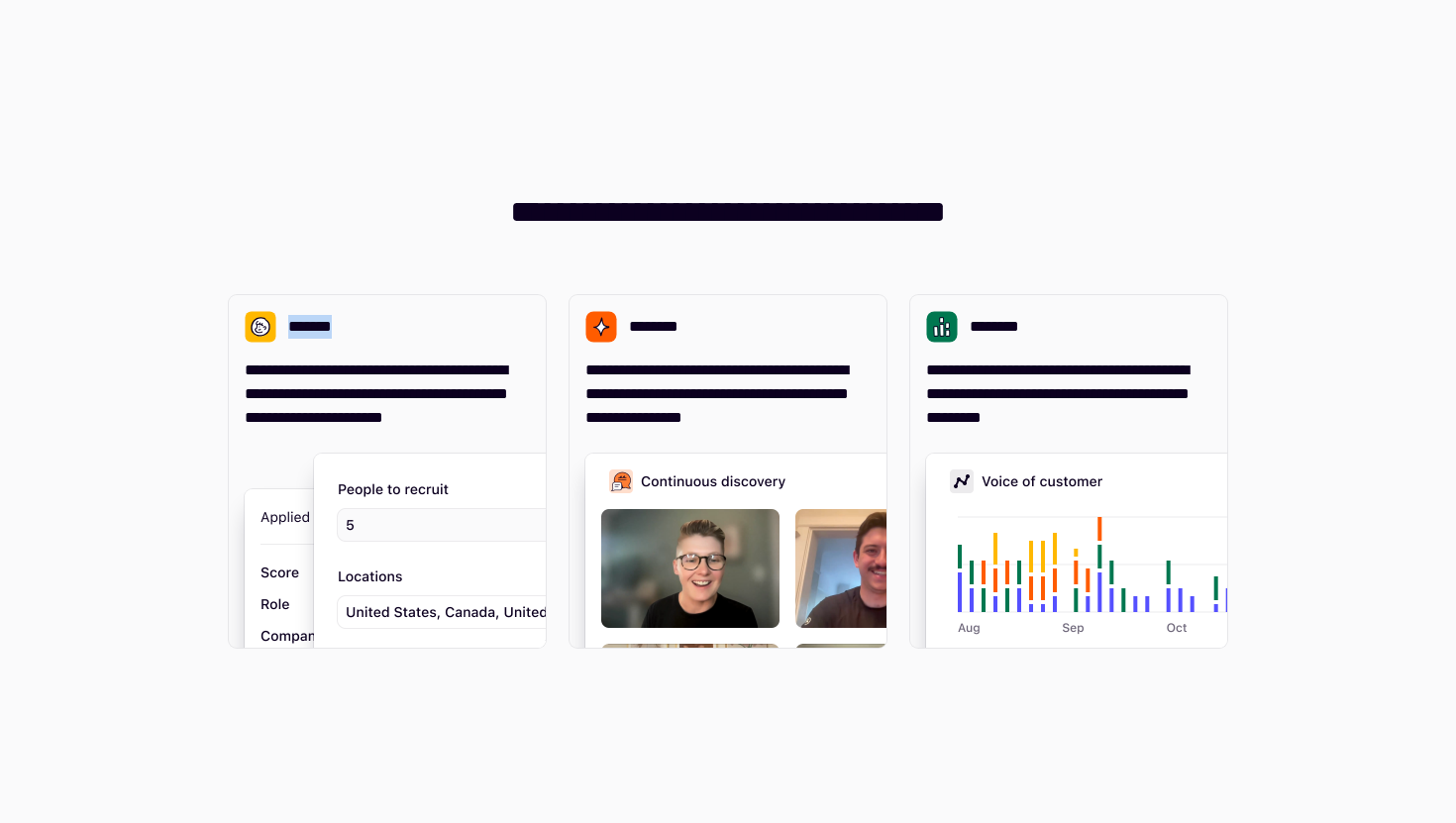 click on "**********" at bounding box center (728, 411) 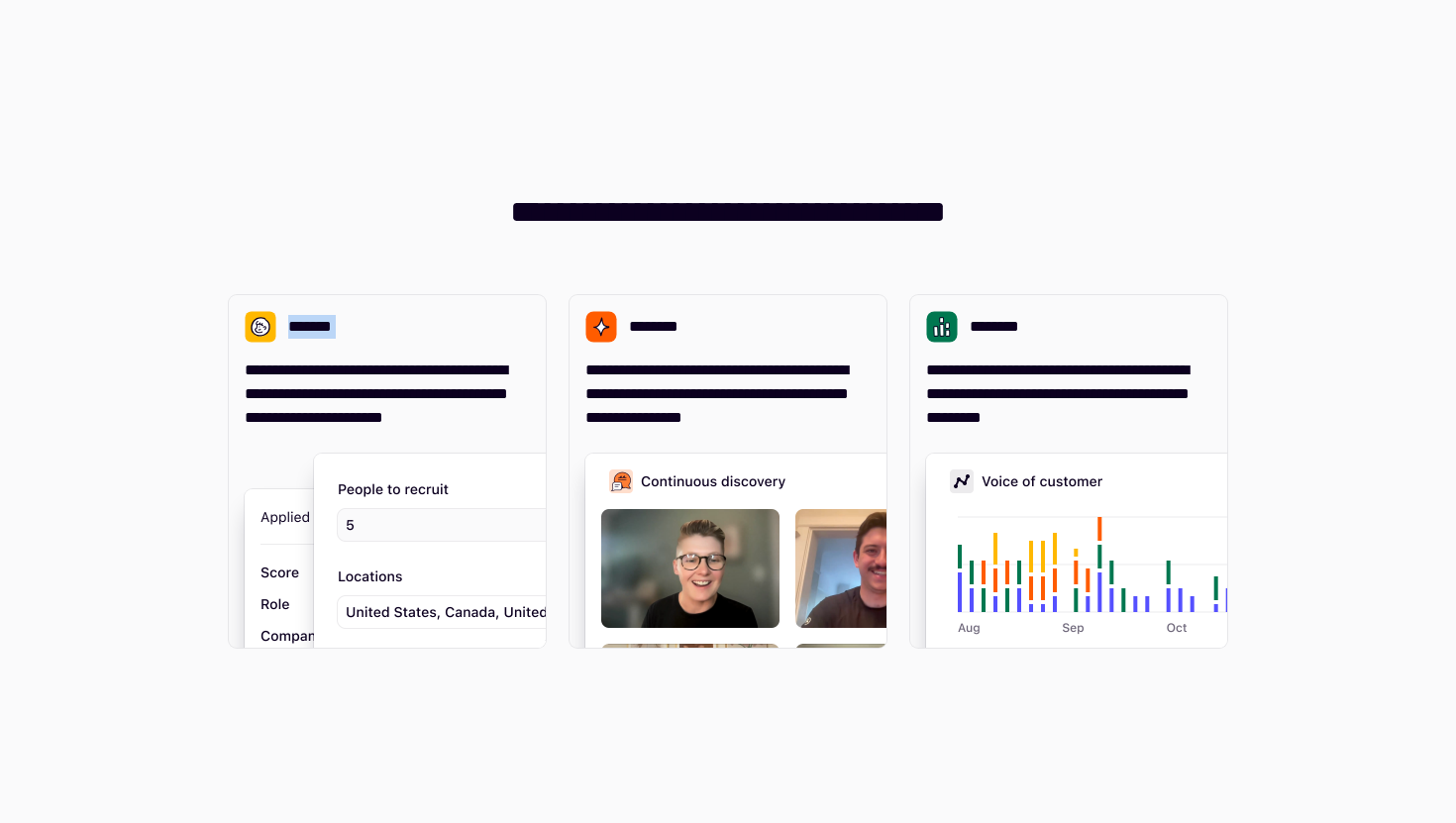 click on "**********" at bounding box center [728, 411] 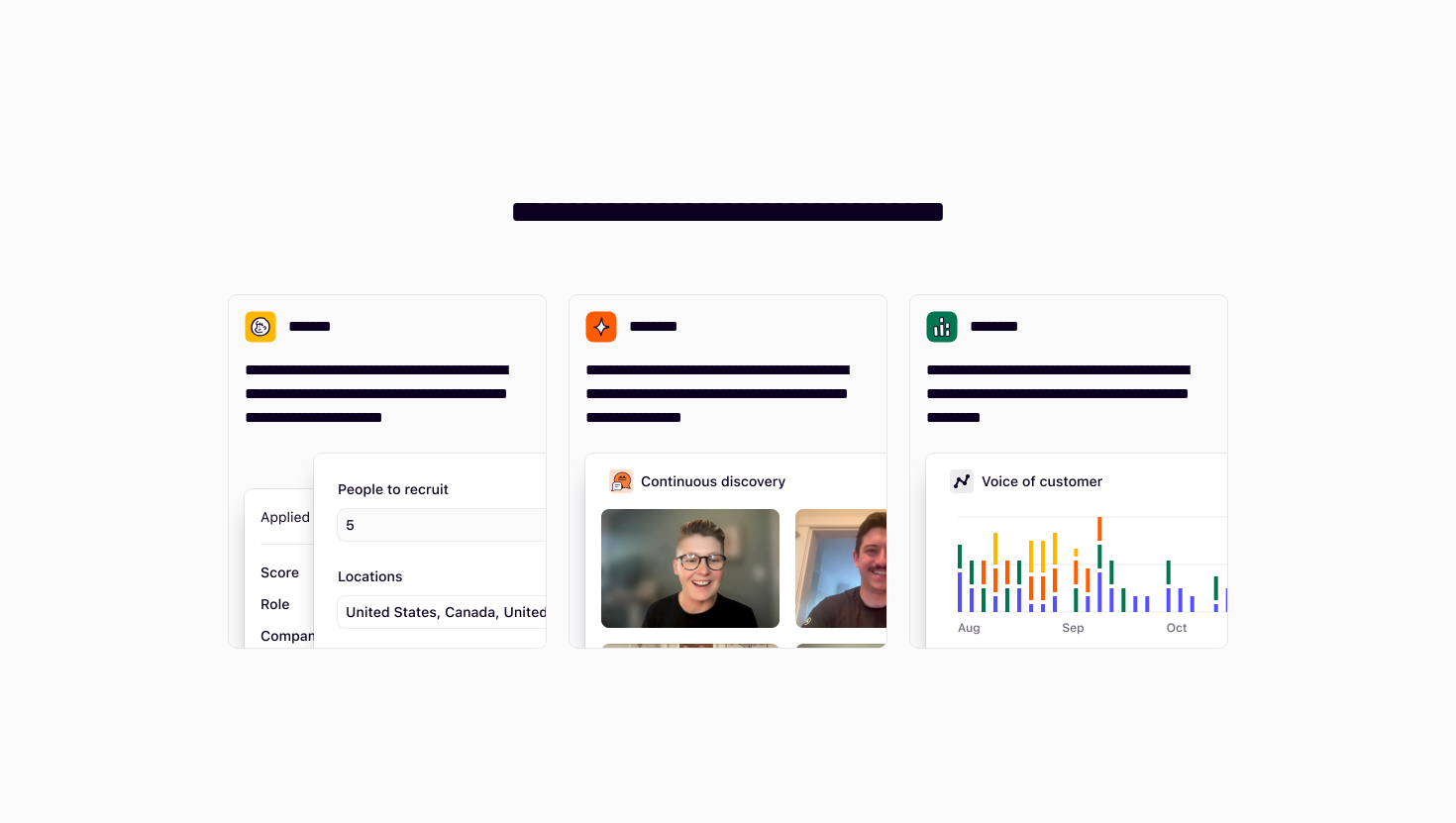 click on "**********" at bounding box center (728, 411) 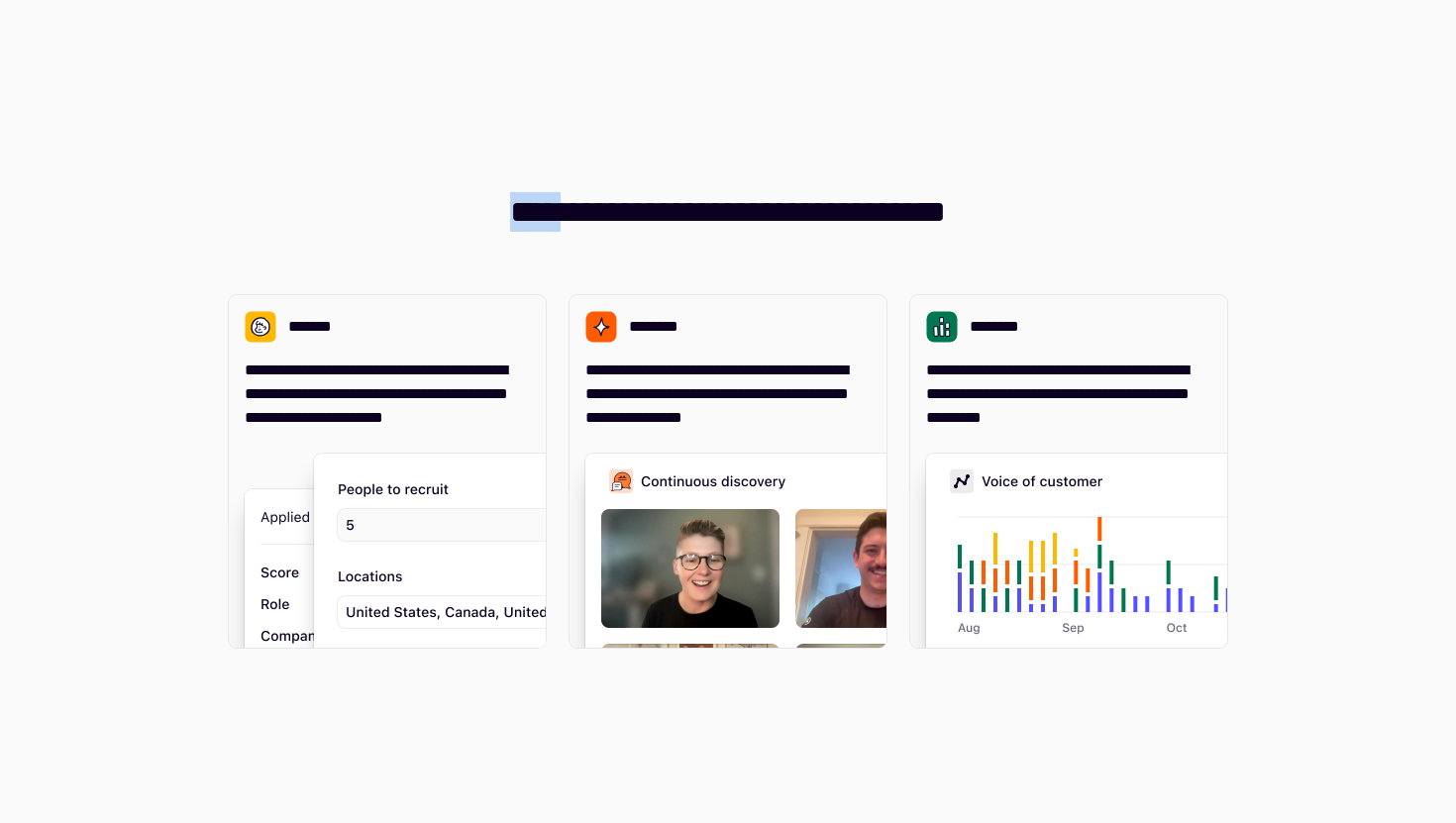 click on "**********" at bounding box center [728, 411] 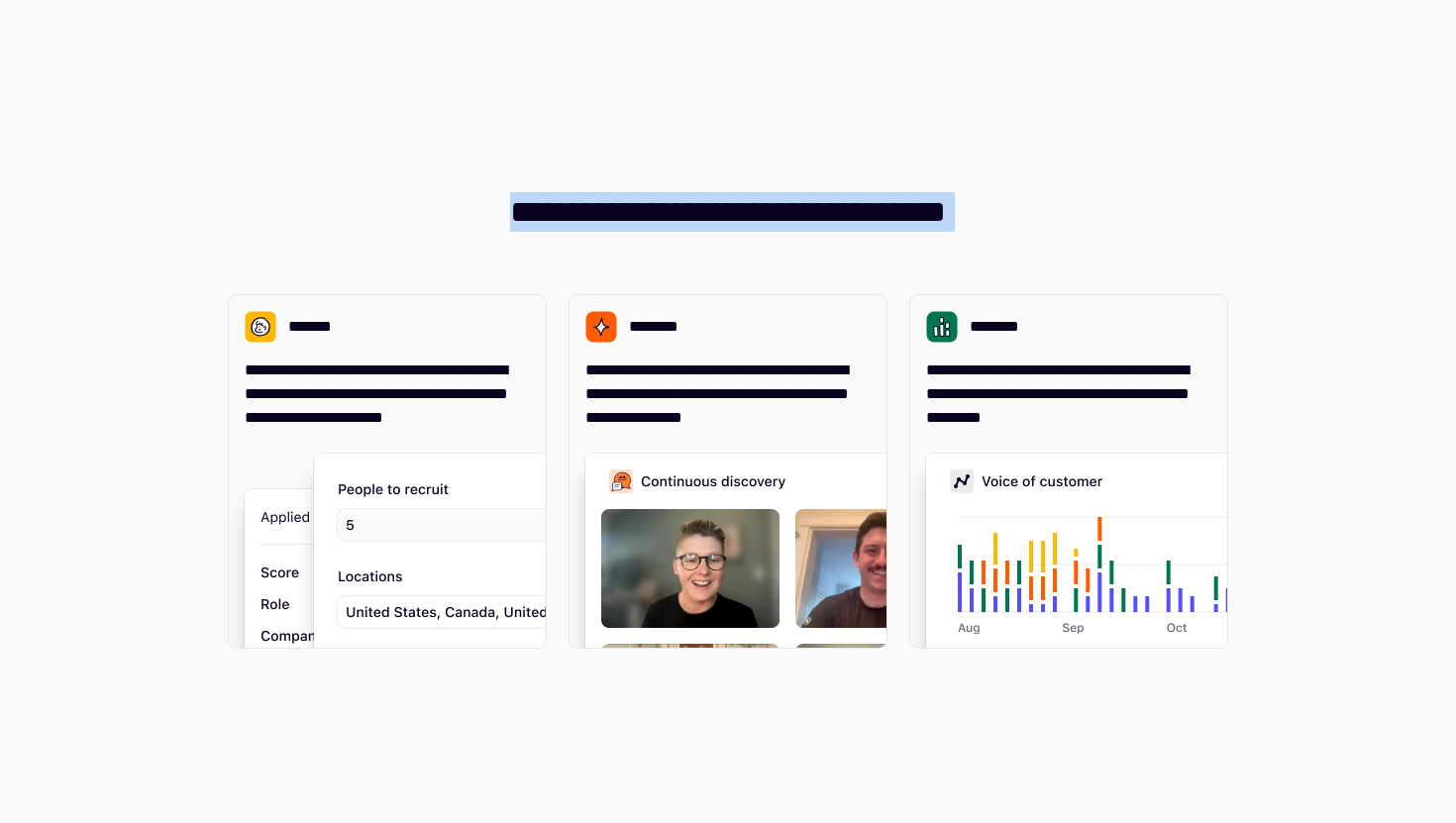 click on "**********" at bounding box center [728, 411] 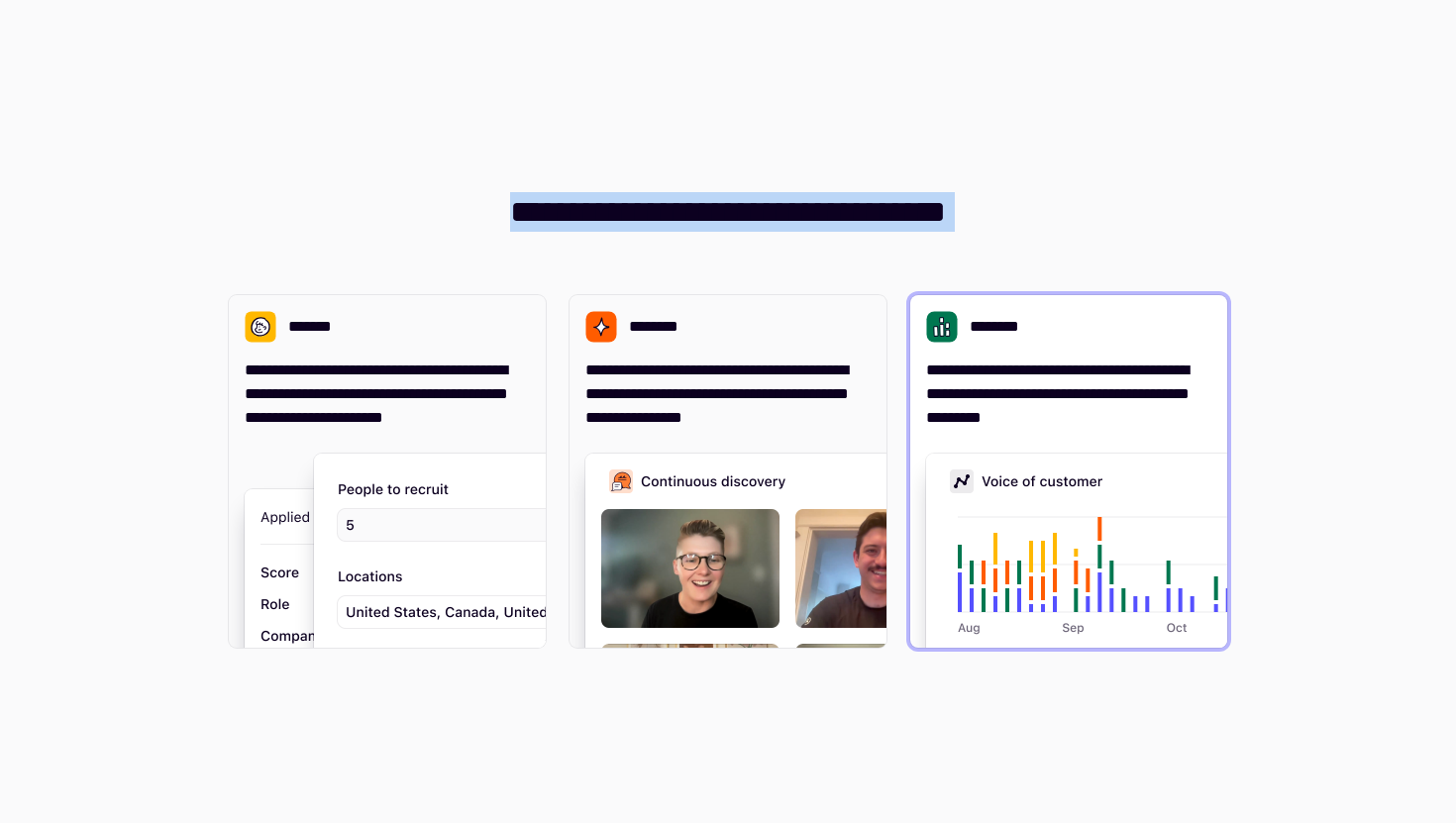 click on "**********" at bounding box center (1069, 471) 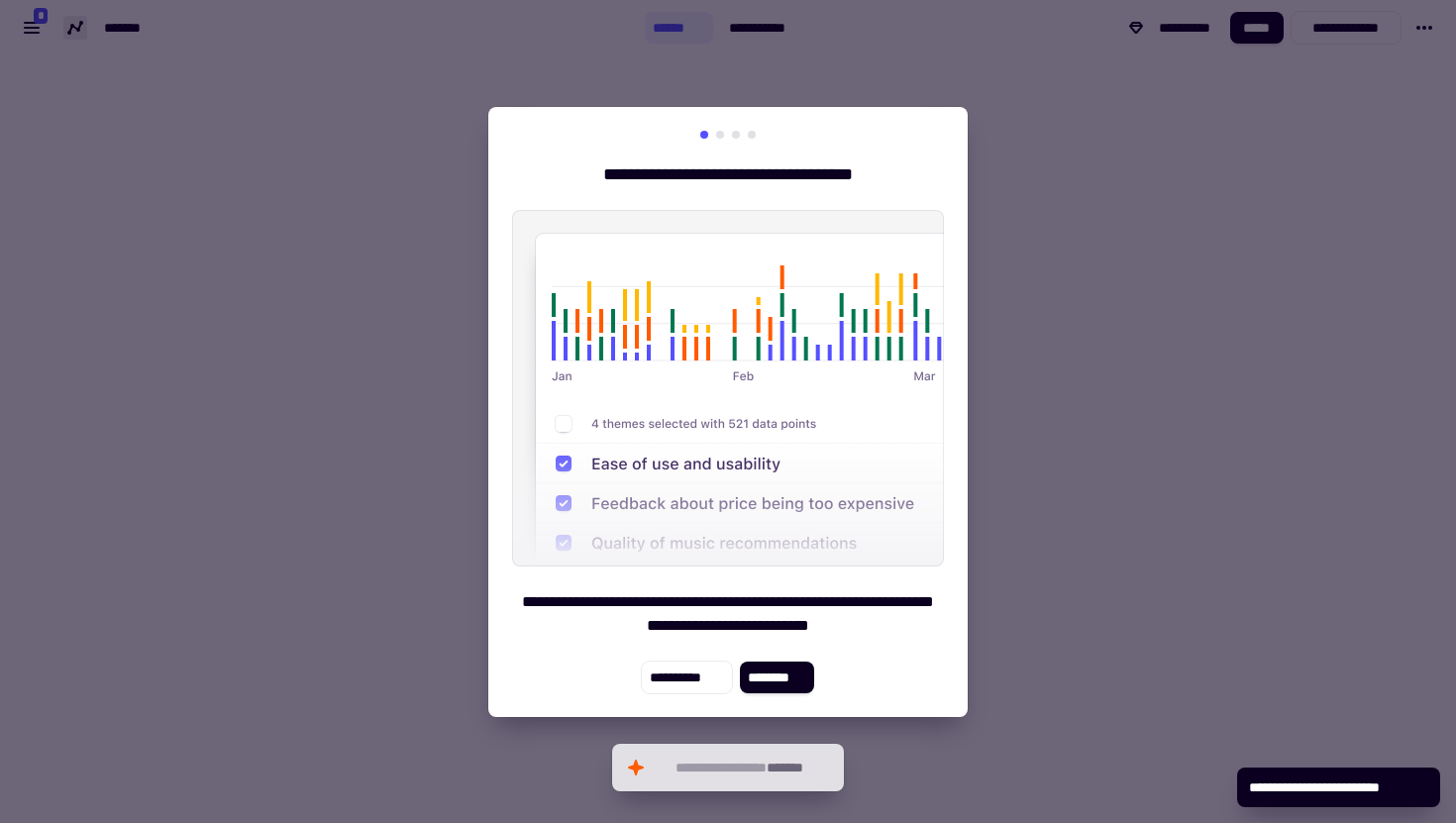 click on "**********" at bounding box center [728, 614] 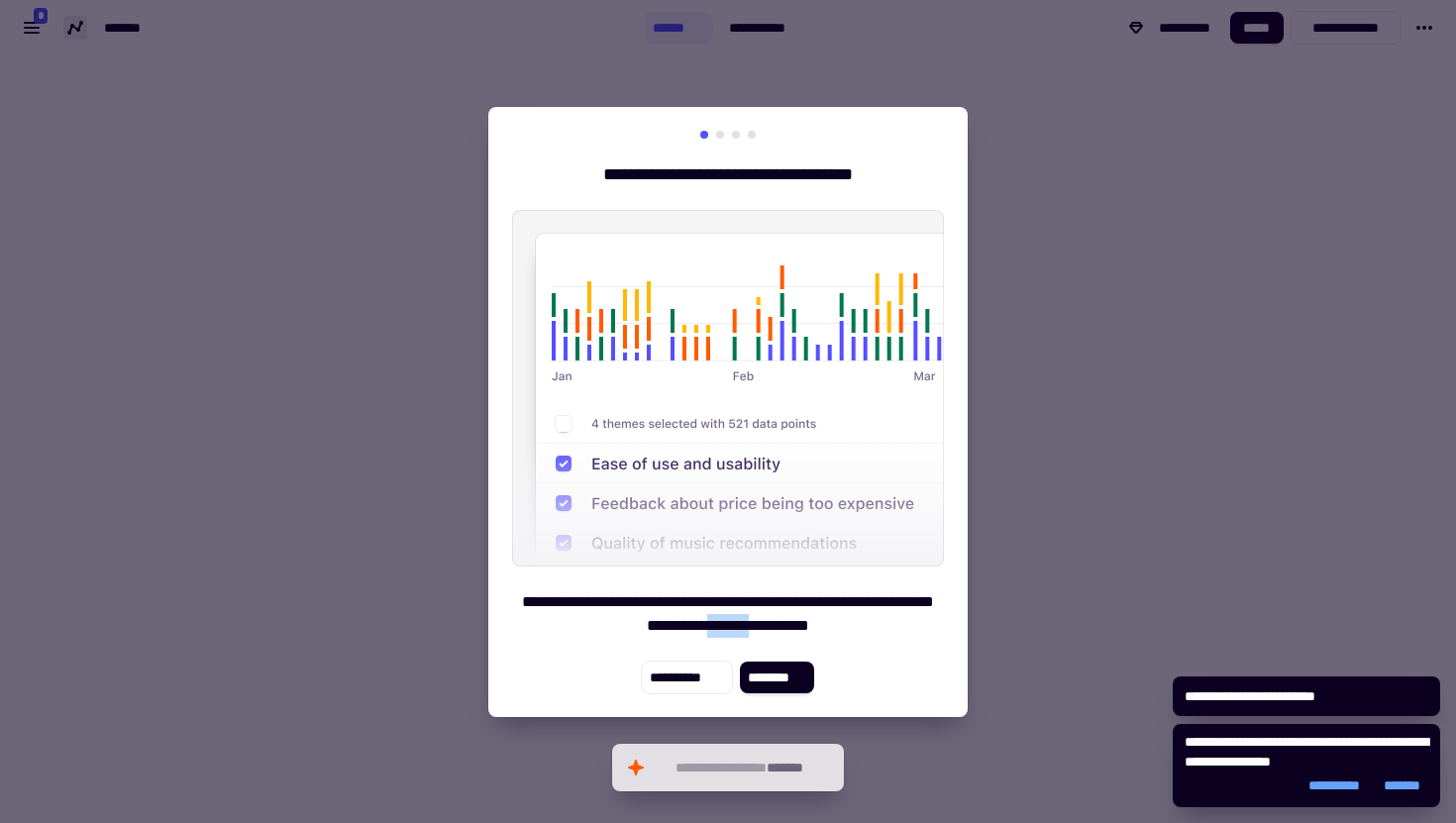 click on "**********" at bounding box center (728, 614) 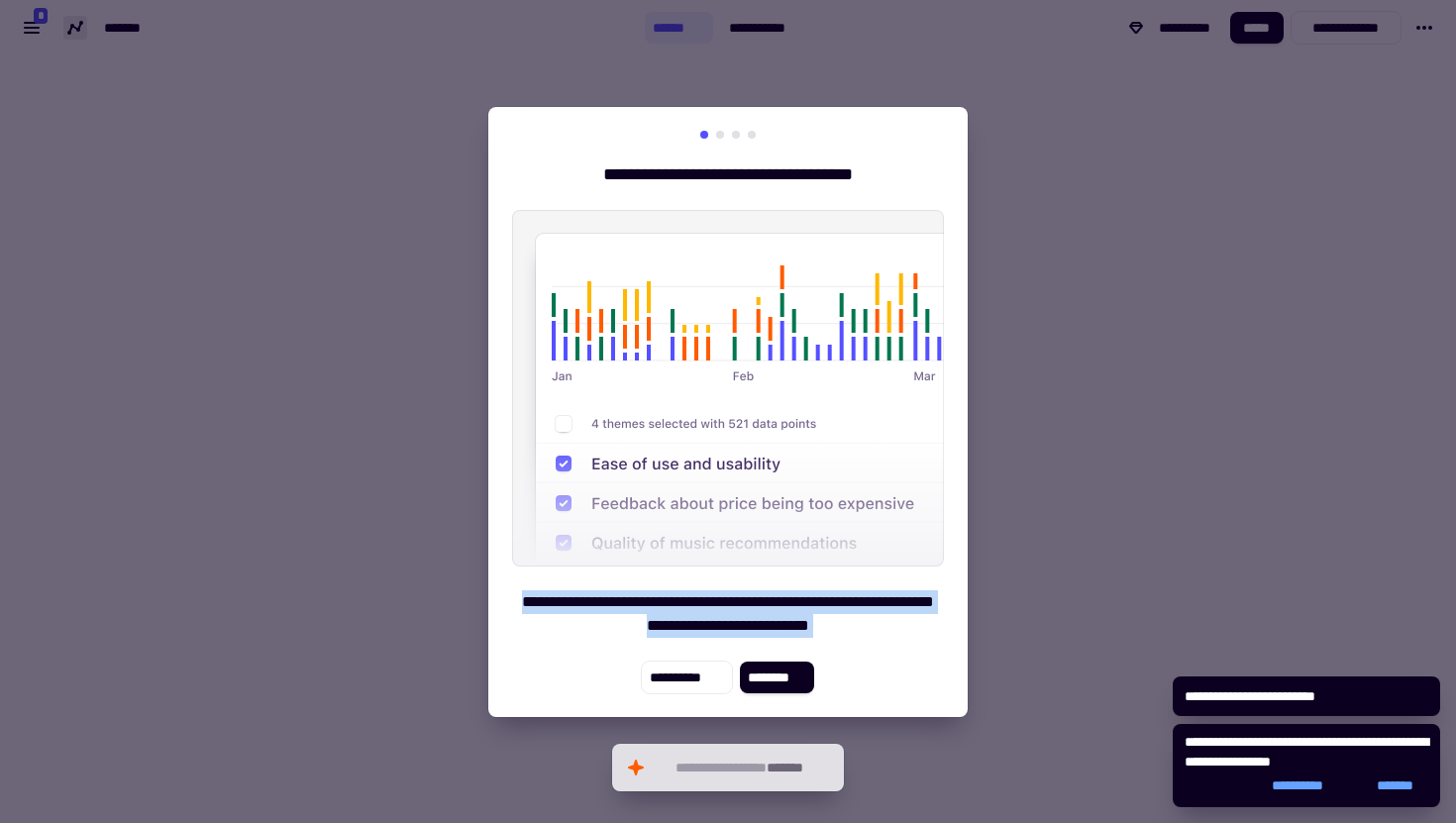 click on "**********" at bounding box center (728, 614) 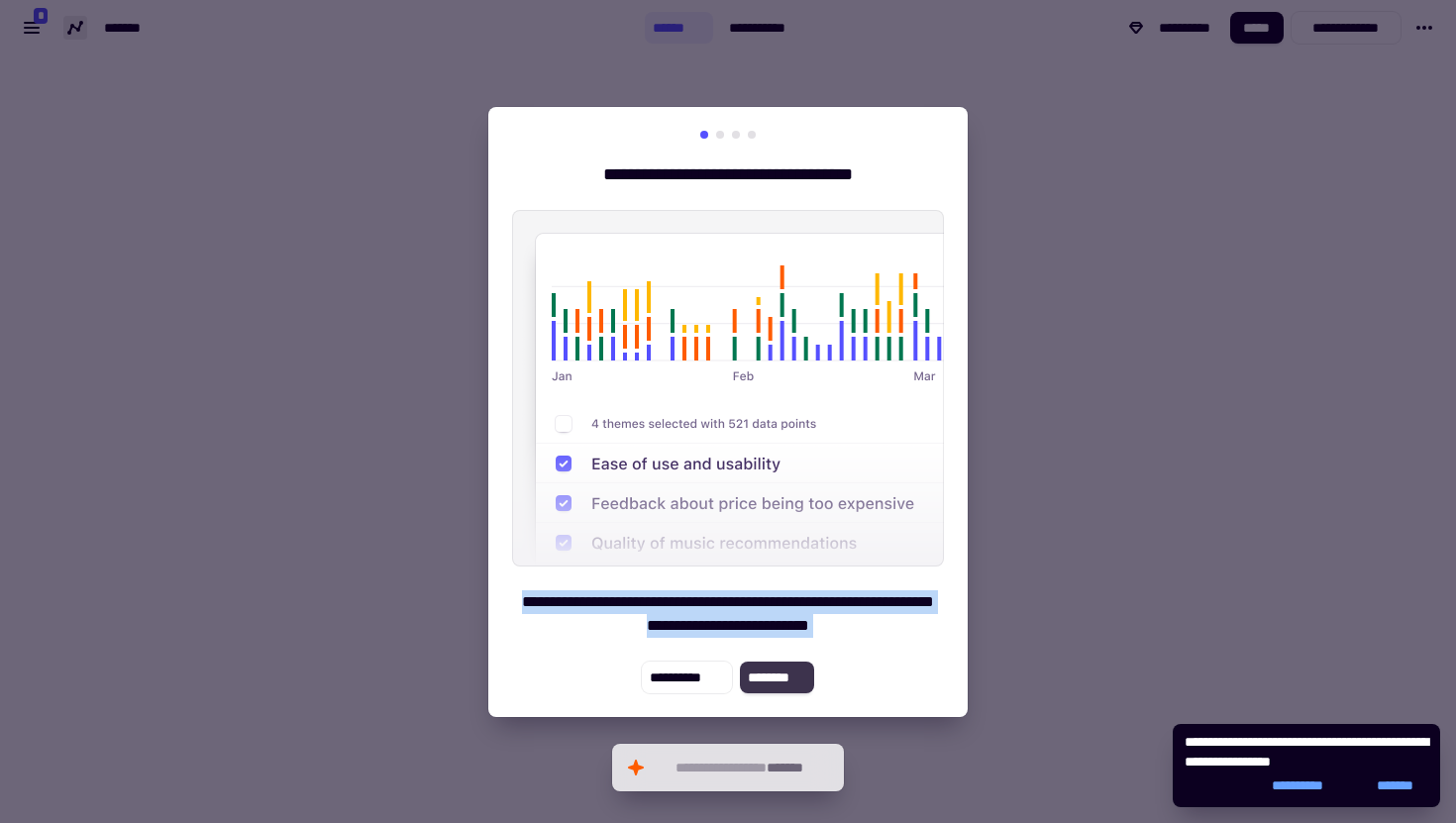 click on "********" 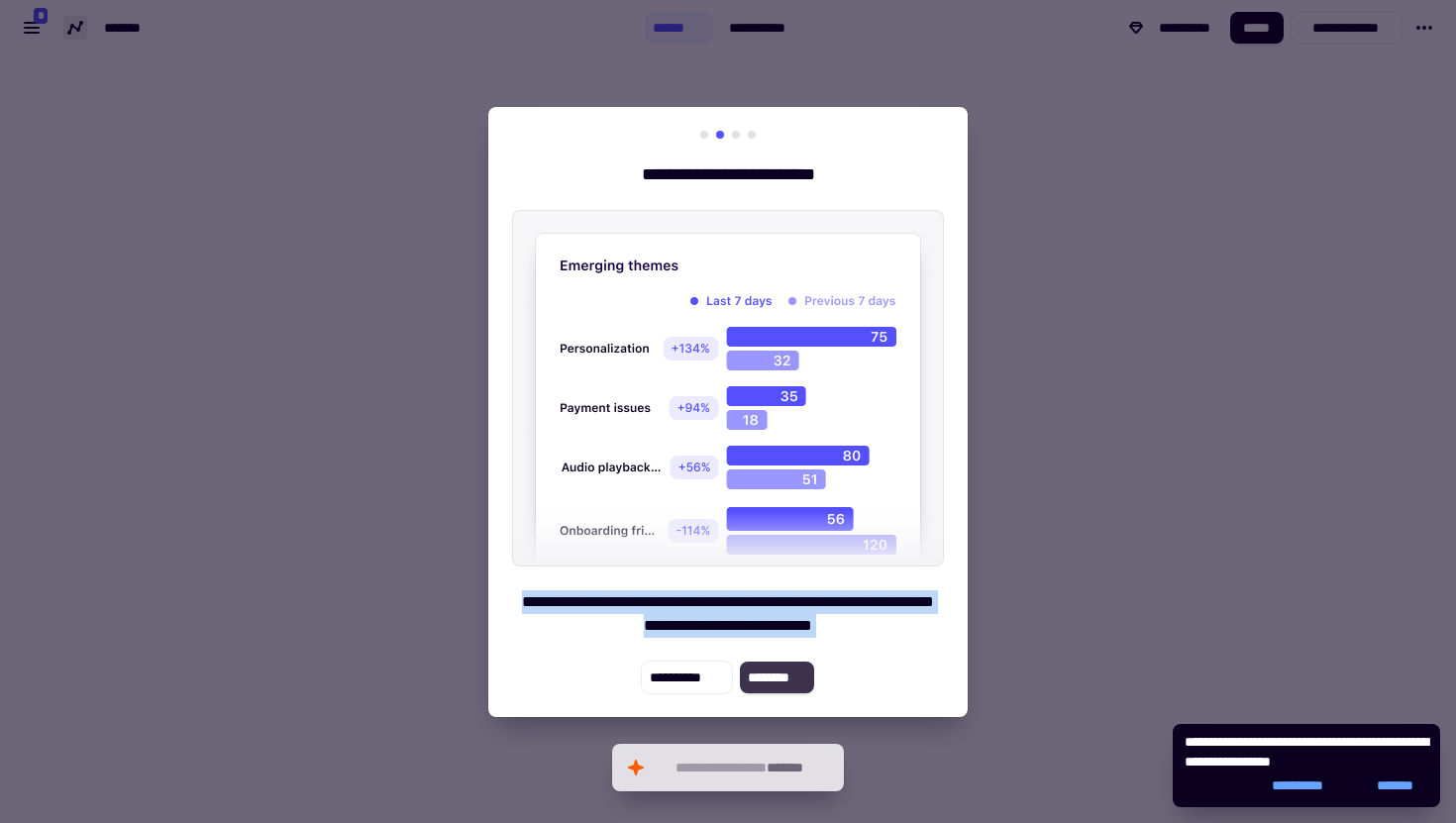 click on "********" 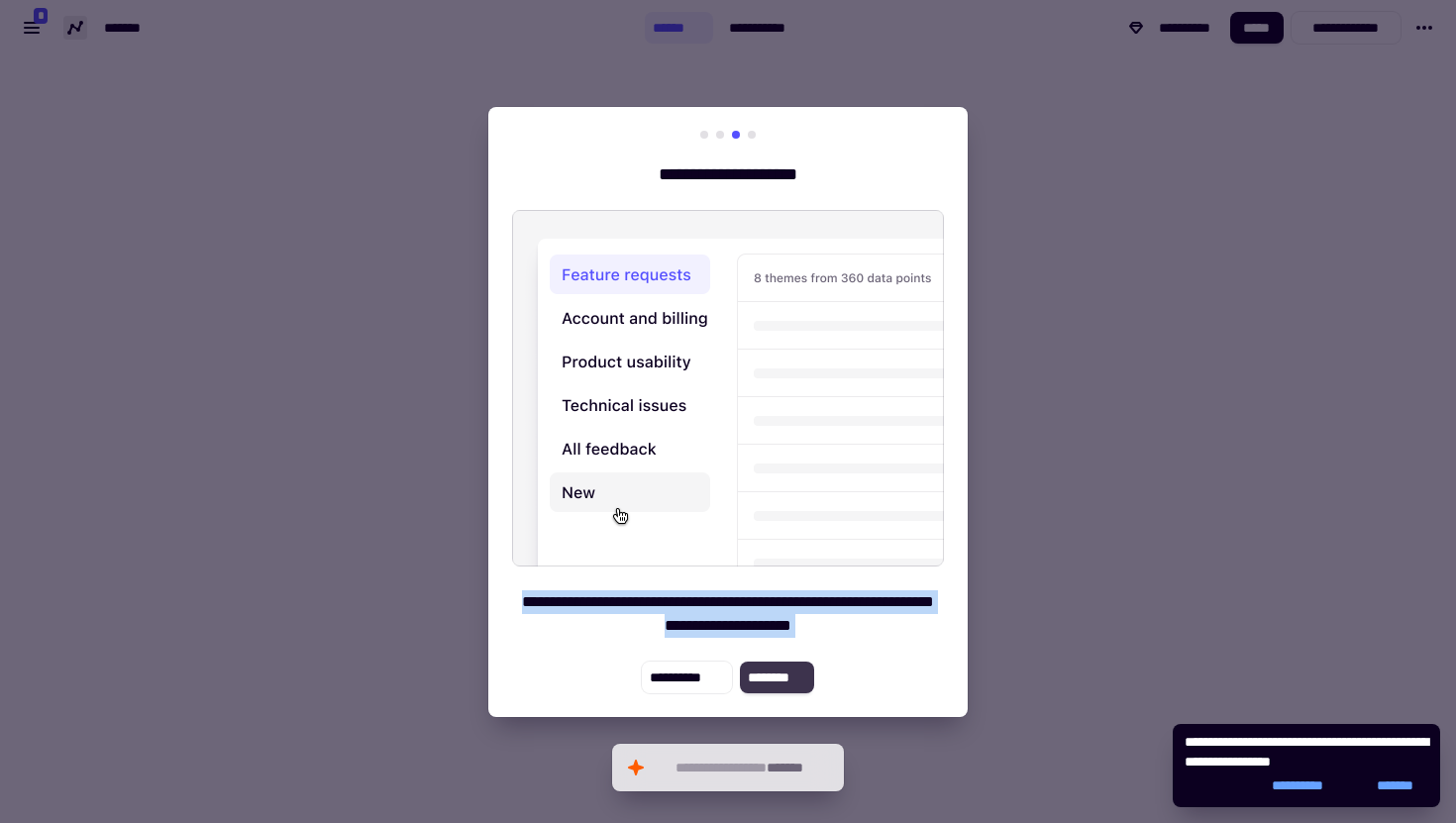 click on "********" 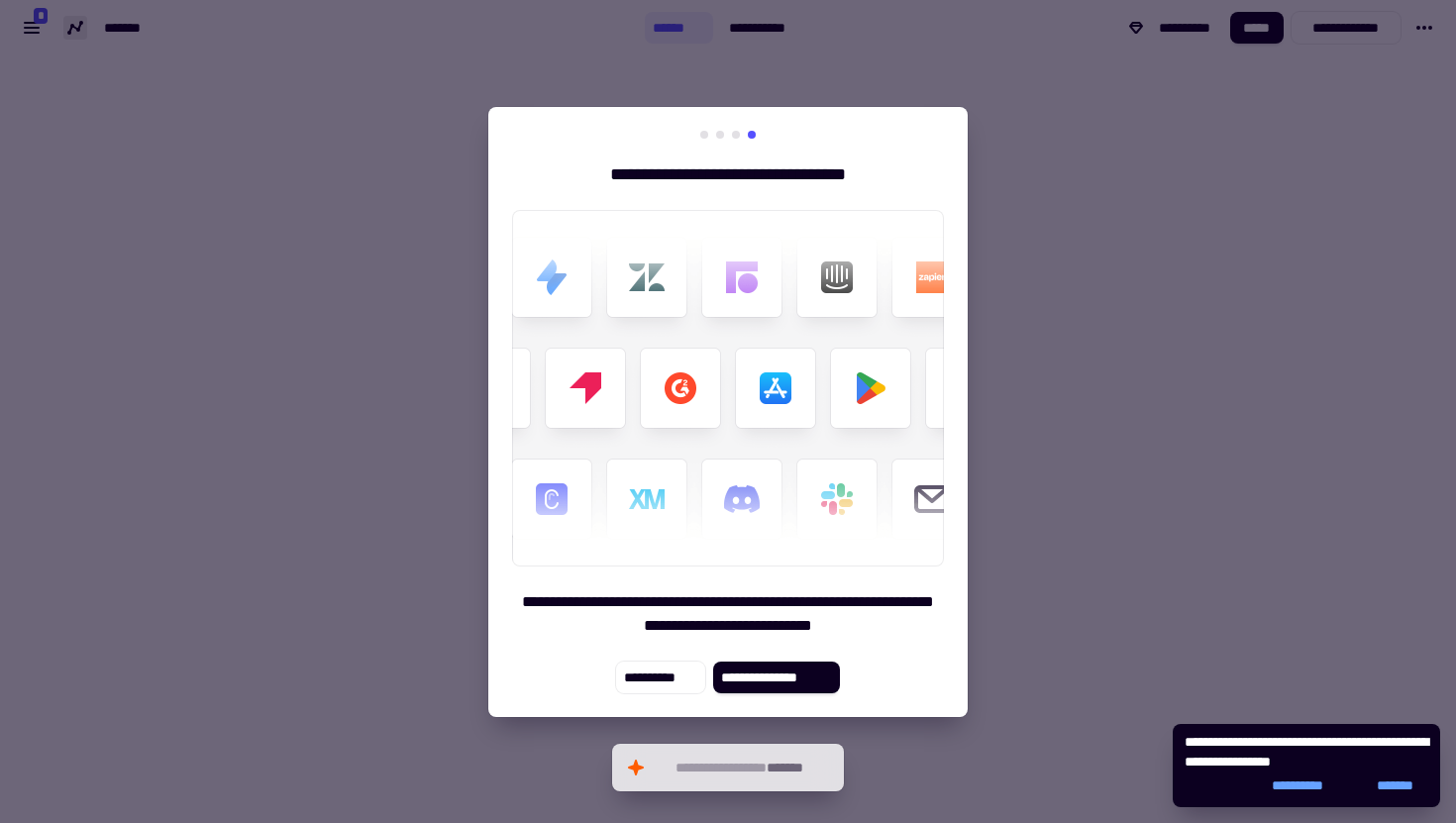 click on "**********" at bounding box center [727, 174] 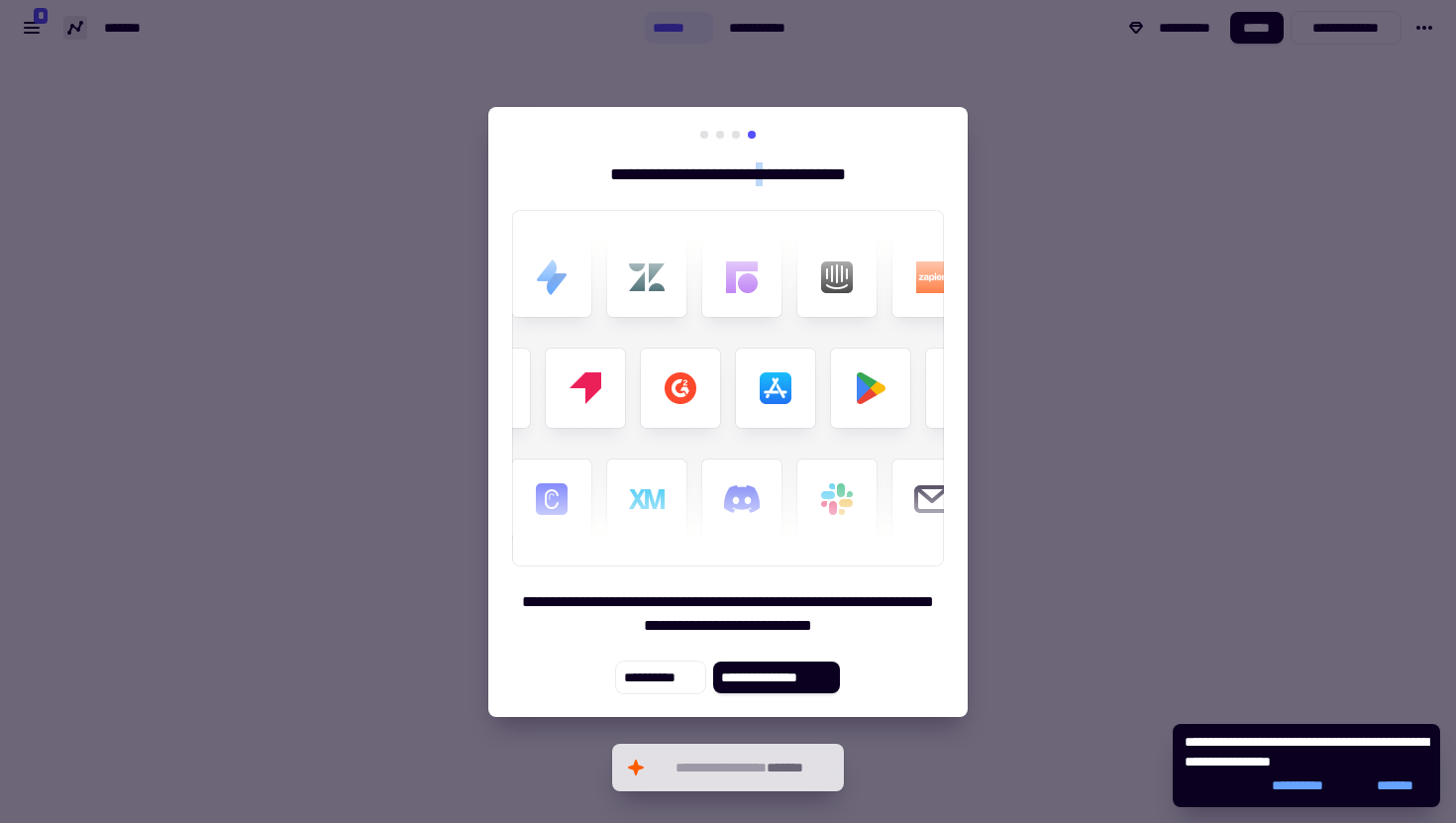 click on "**********" at bounding box center (727, 174) 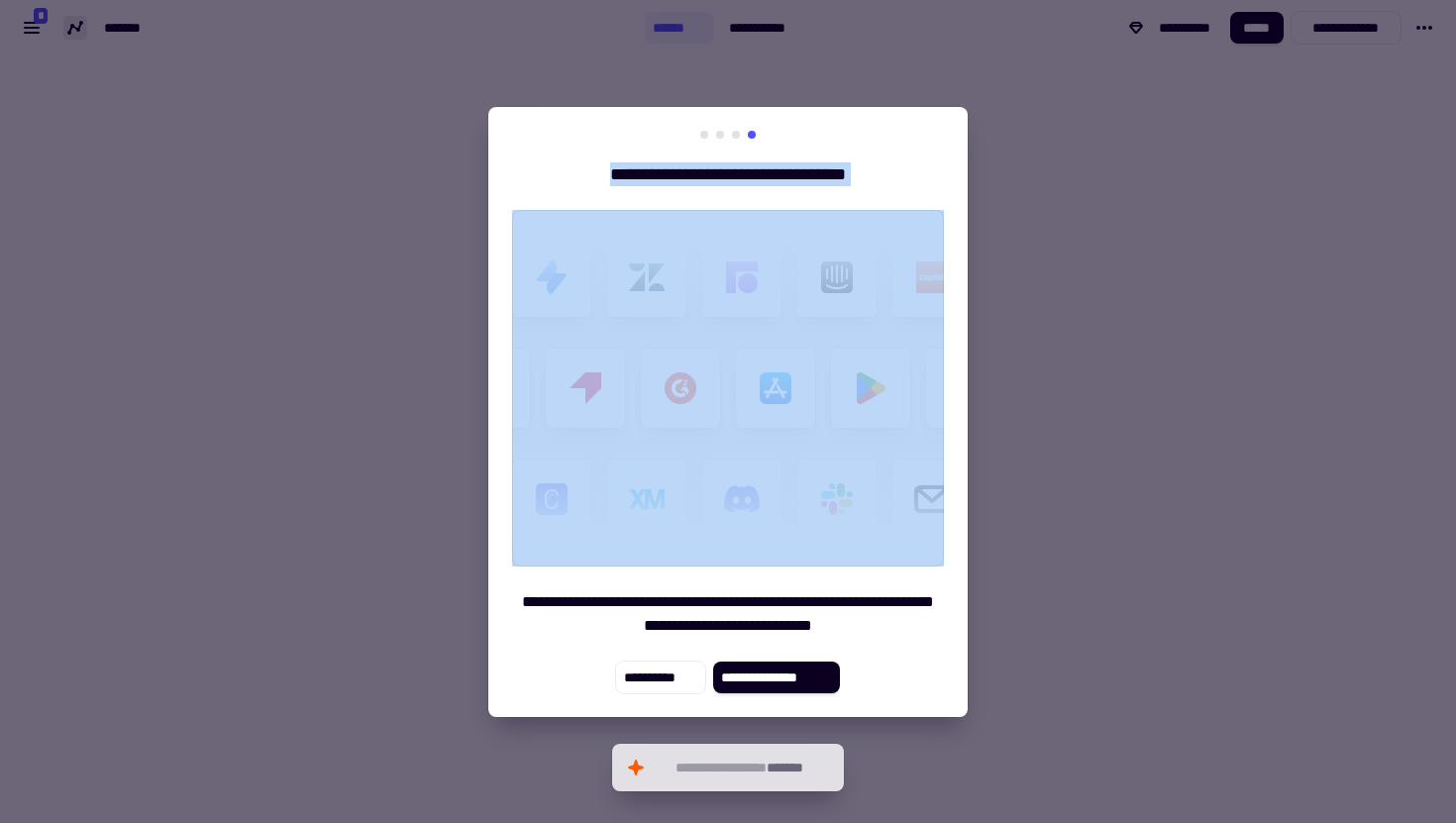 click on "**********" at bounding box center [727, 174] 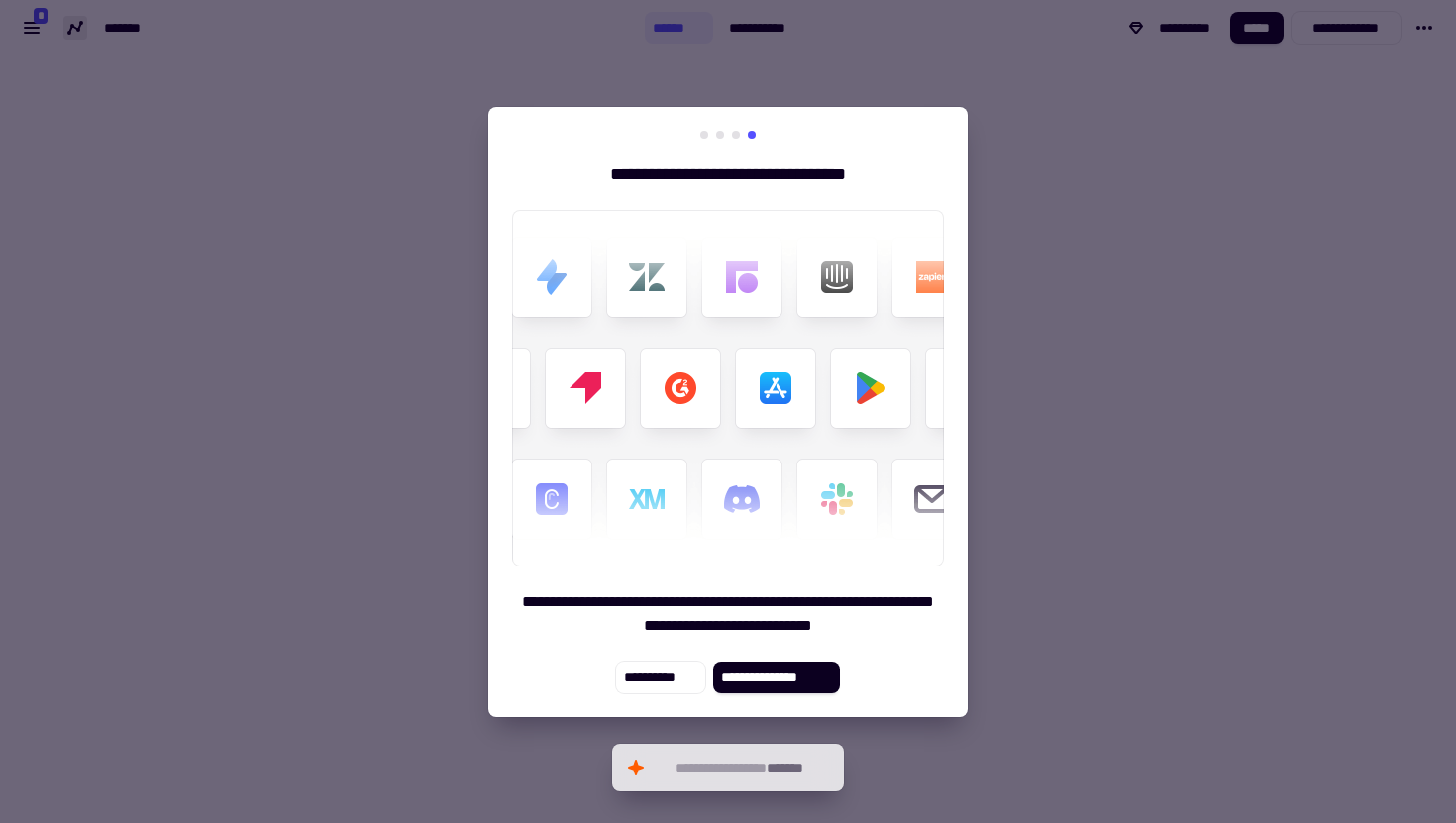 click on "**********" at bounding box center [728, 412] 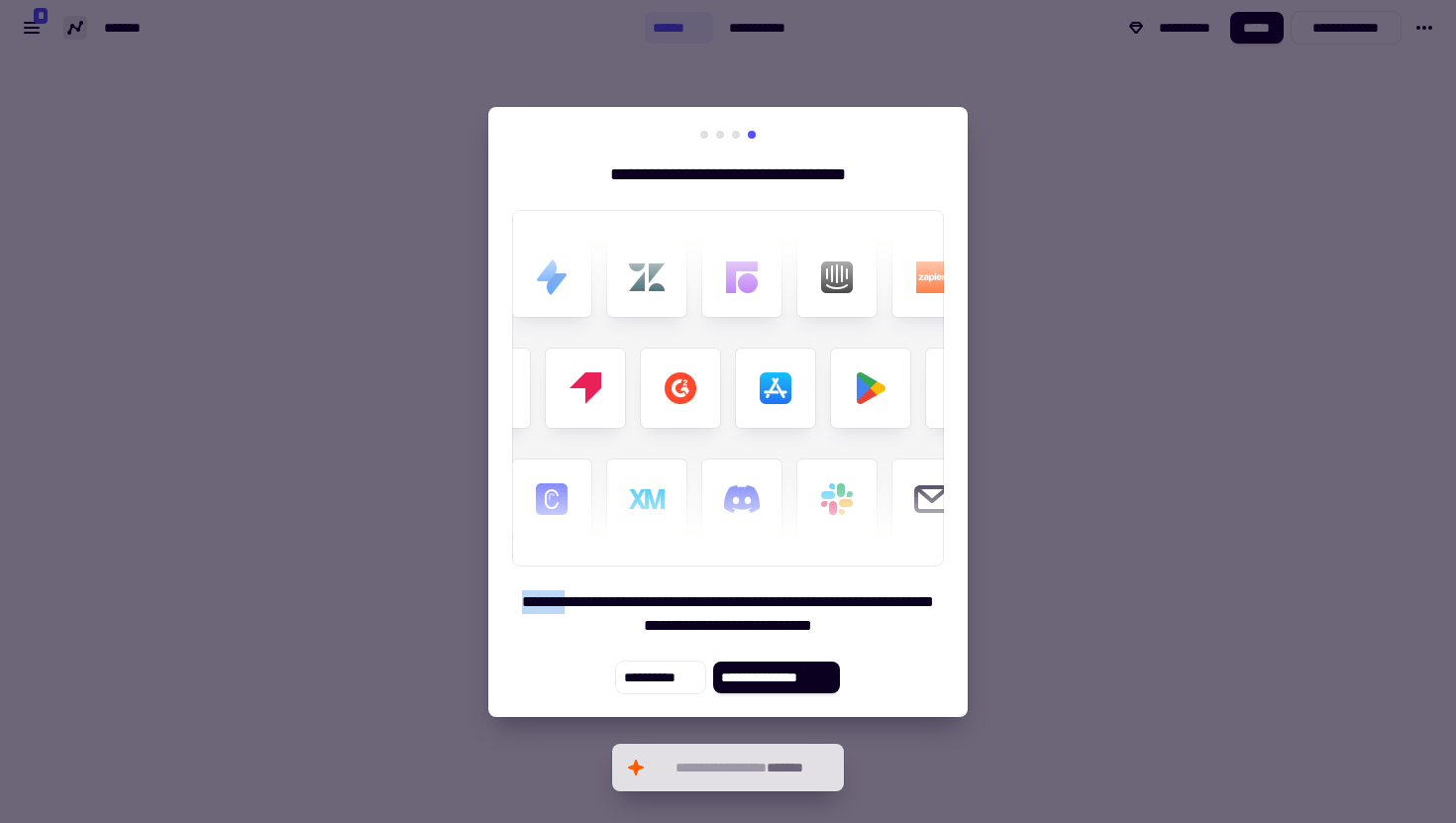click on "**********" at bounding box center (728, 412) 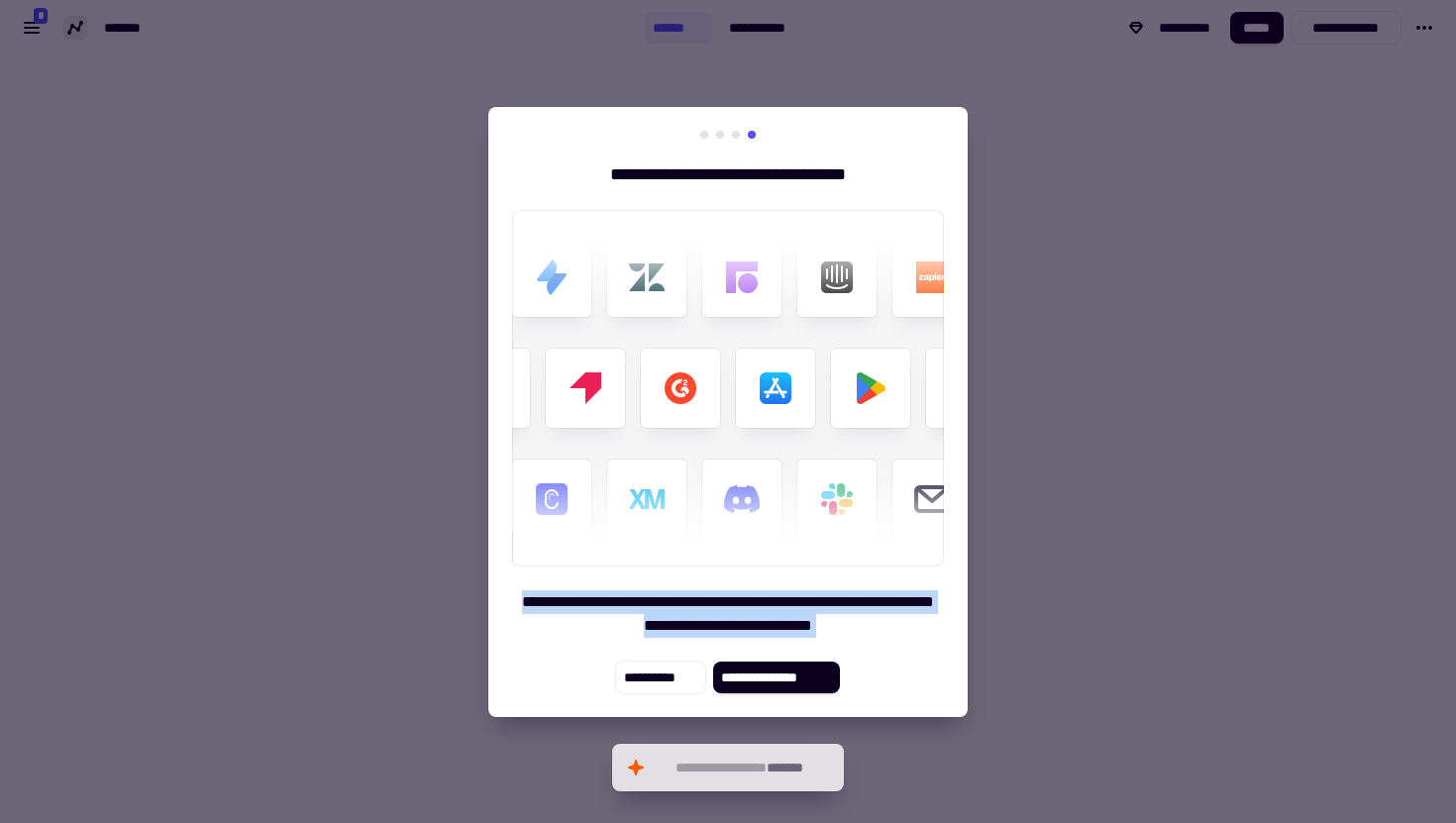click on "**********" at bounding box center [728, 412] 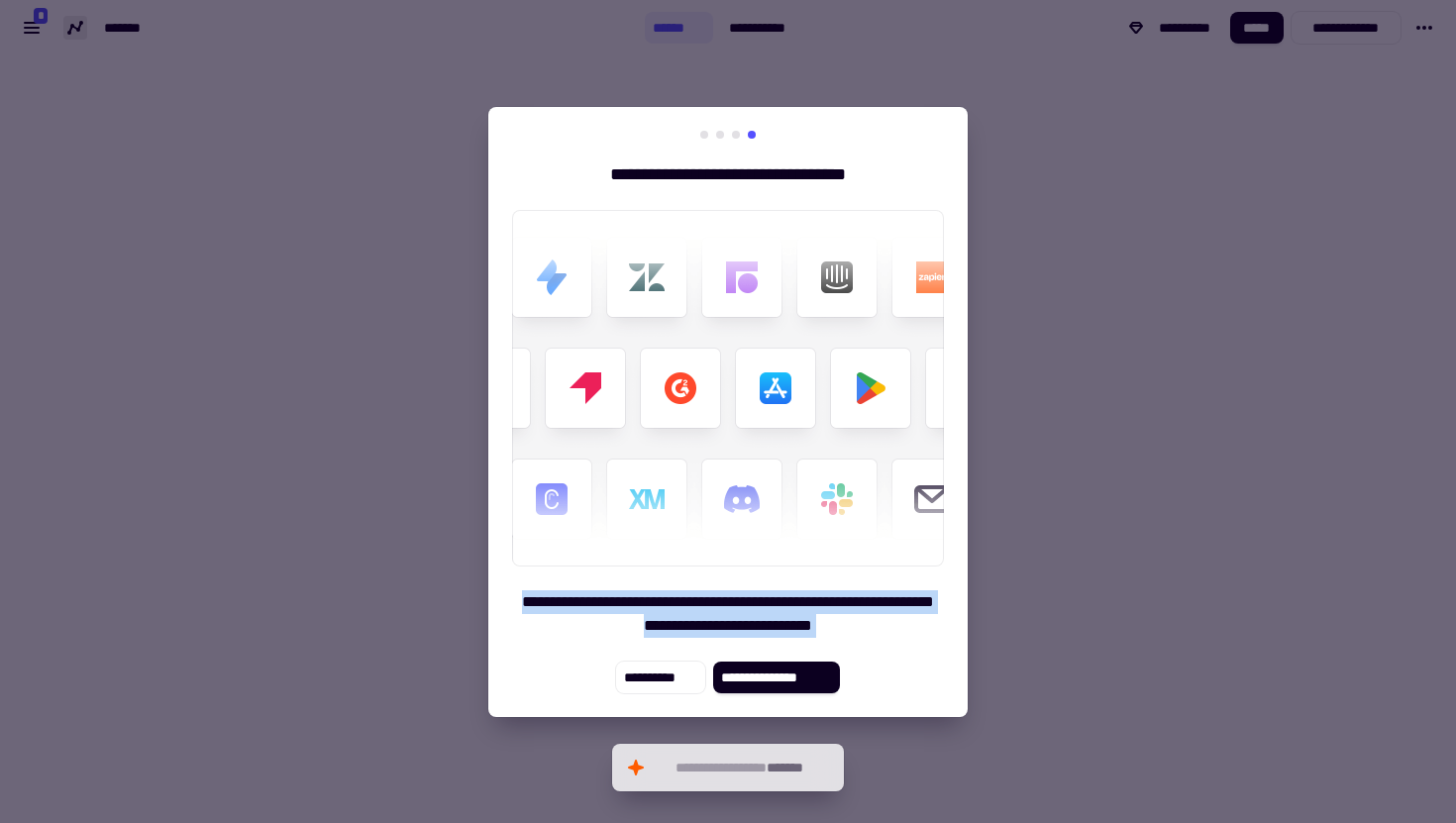 click on "**********" at bounding box center (728, 614) 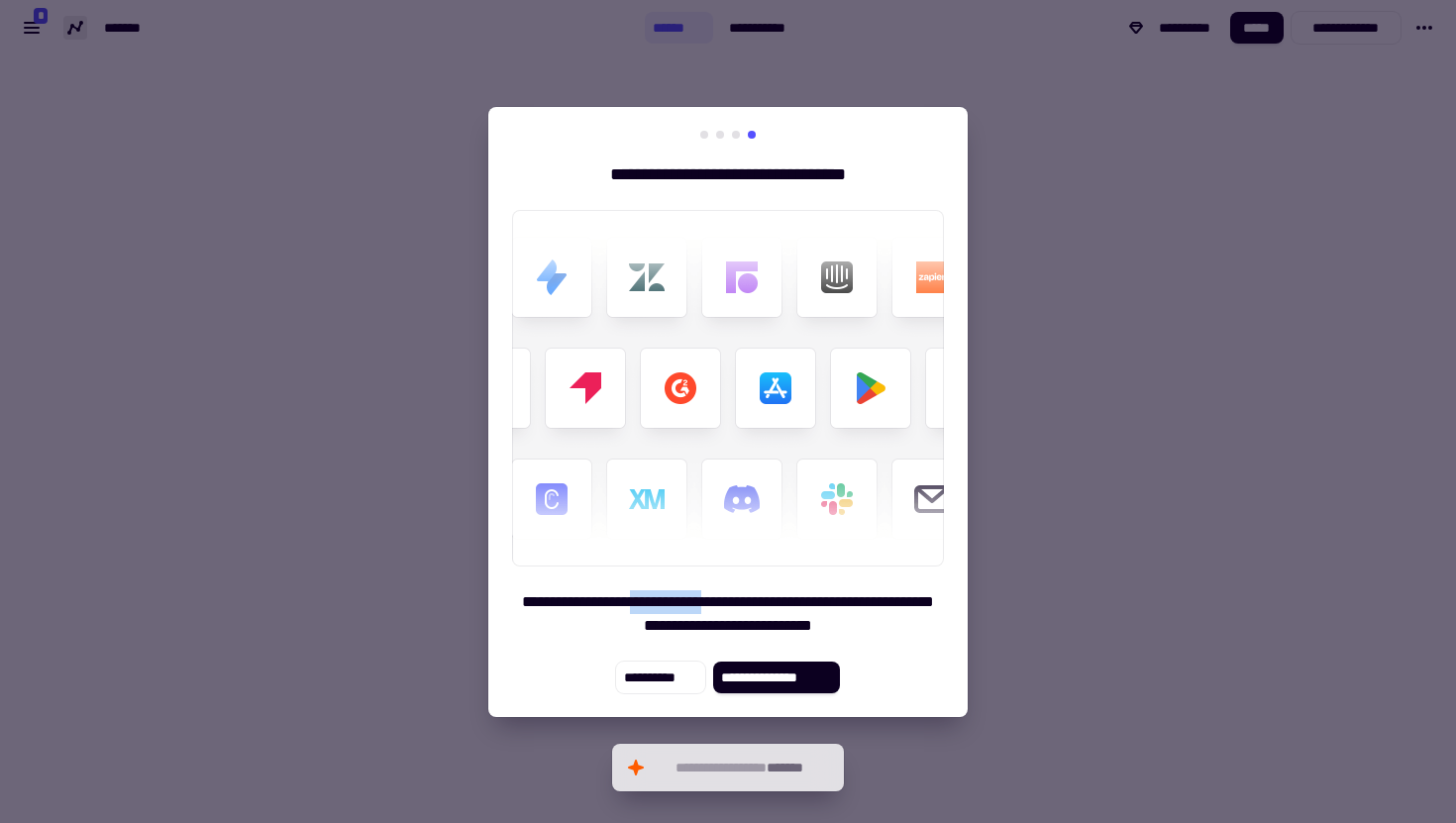 click on "**********" at bounding box center (728, 614) 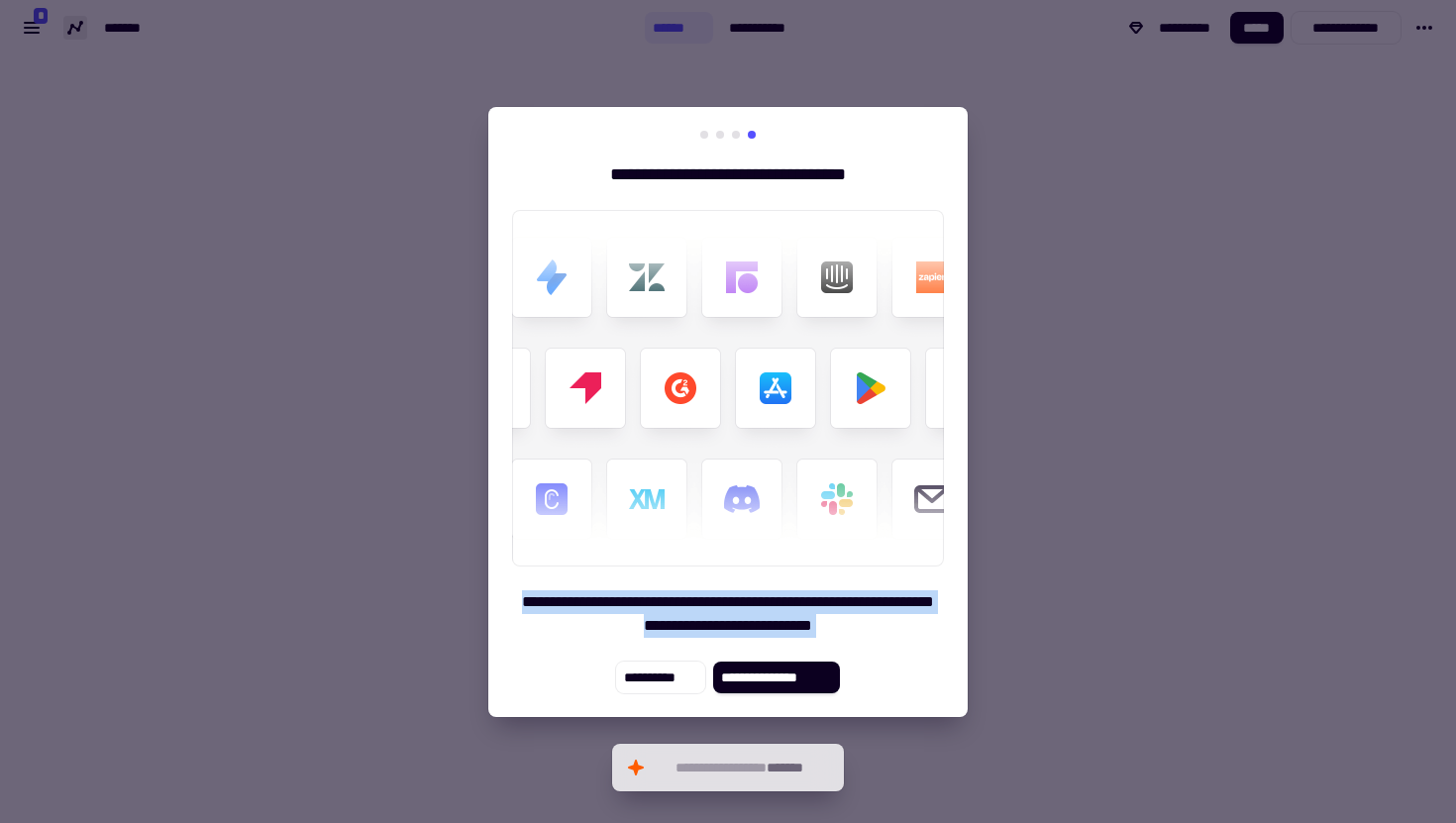click on "**********" at bounding box center [728, 614] 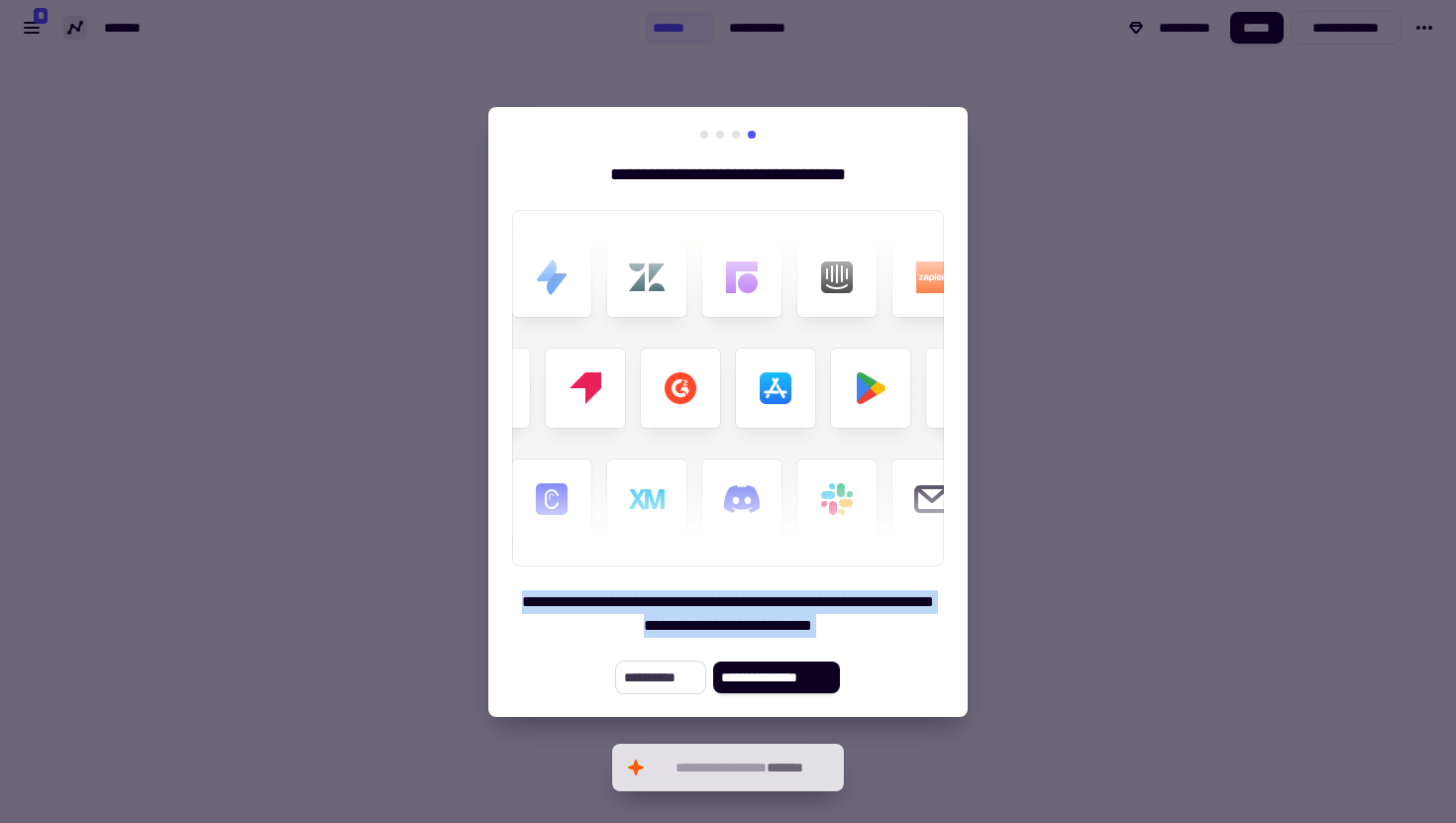 click on "**********" 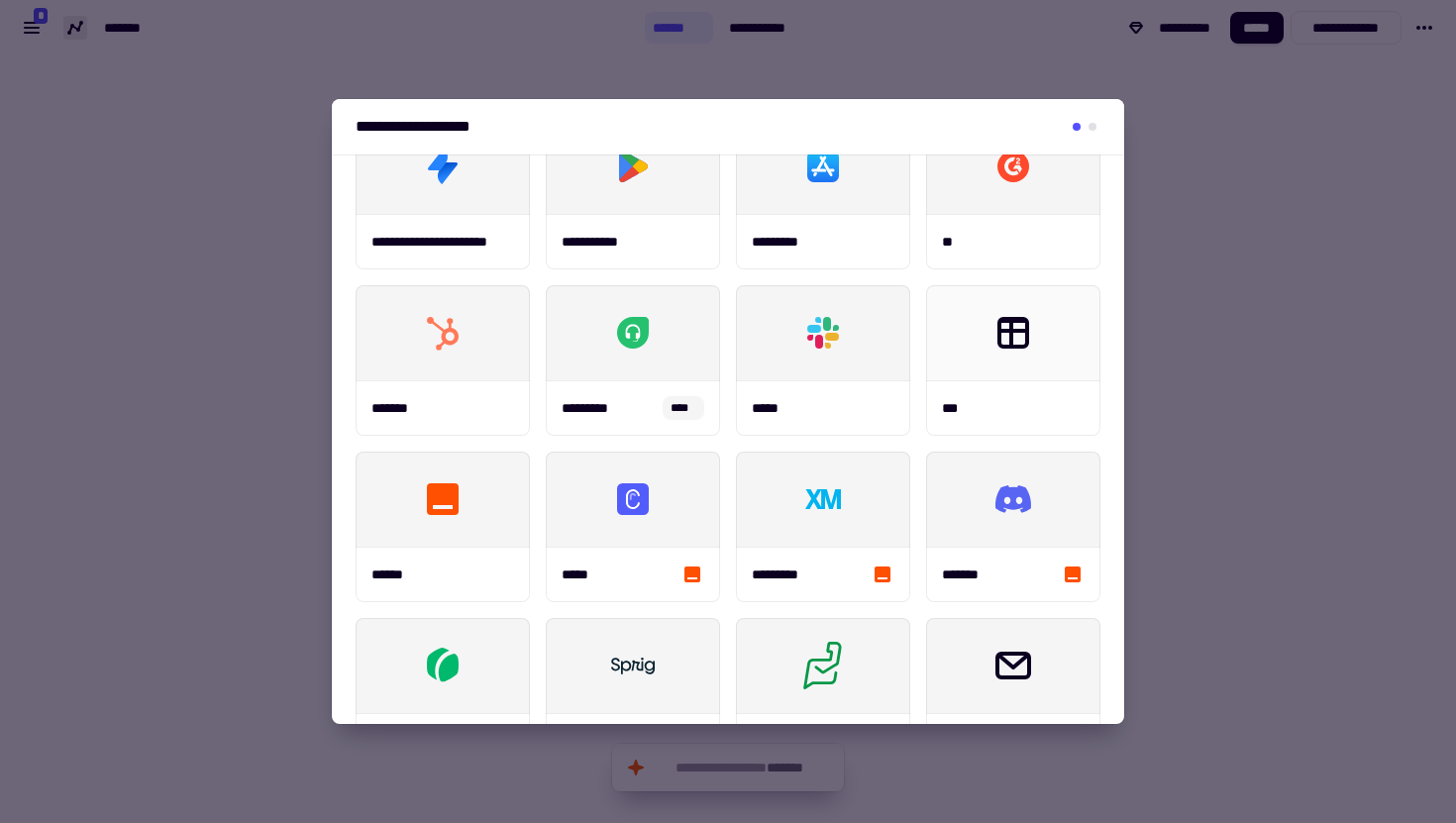 scroll, scrollTop: 0, scrollLeft: 0, axis: both 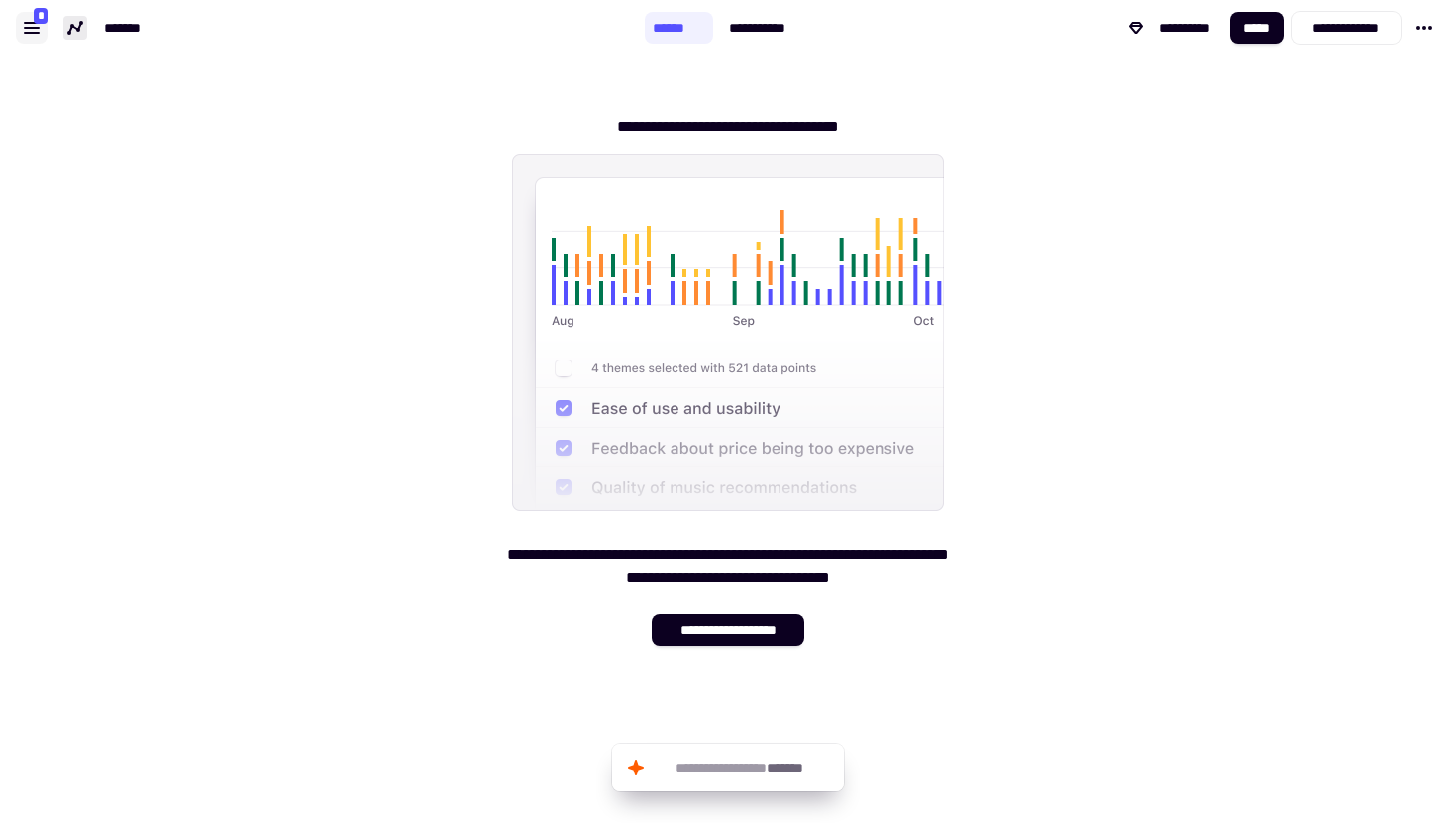 click 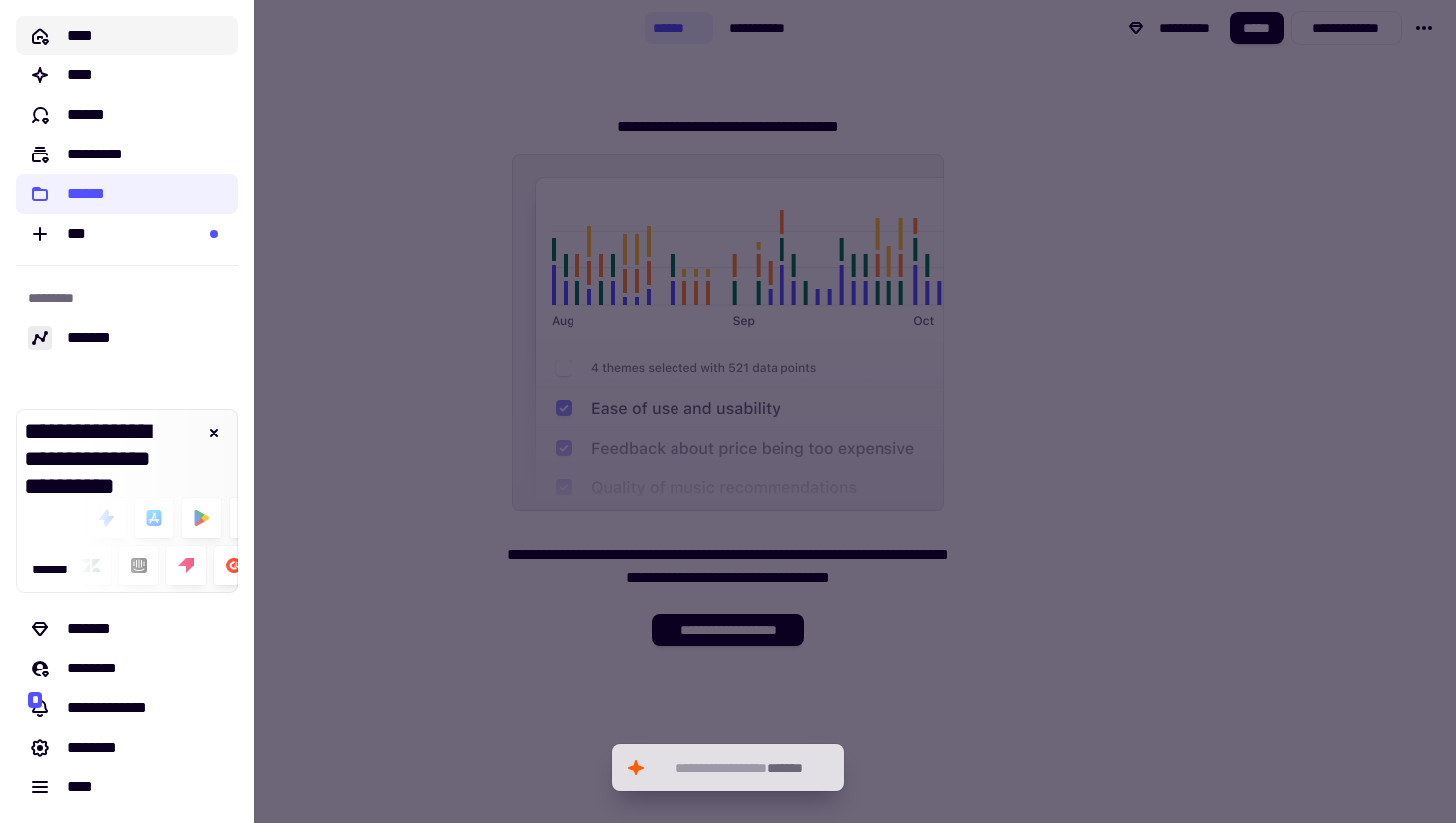 click on "****" 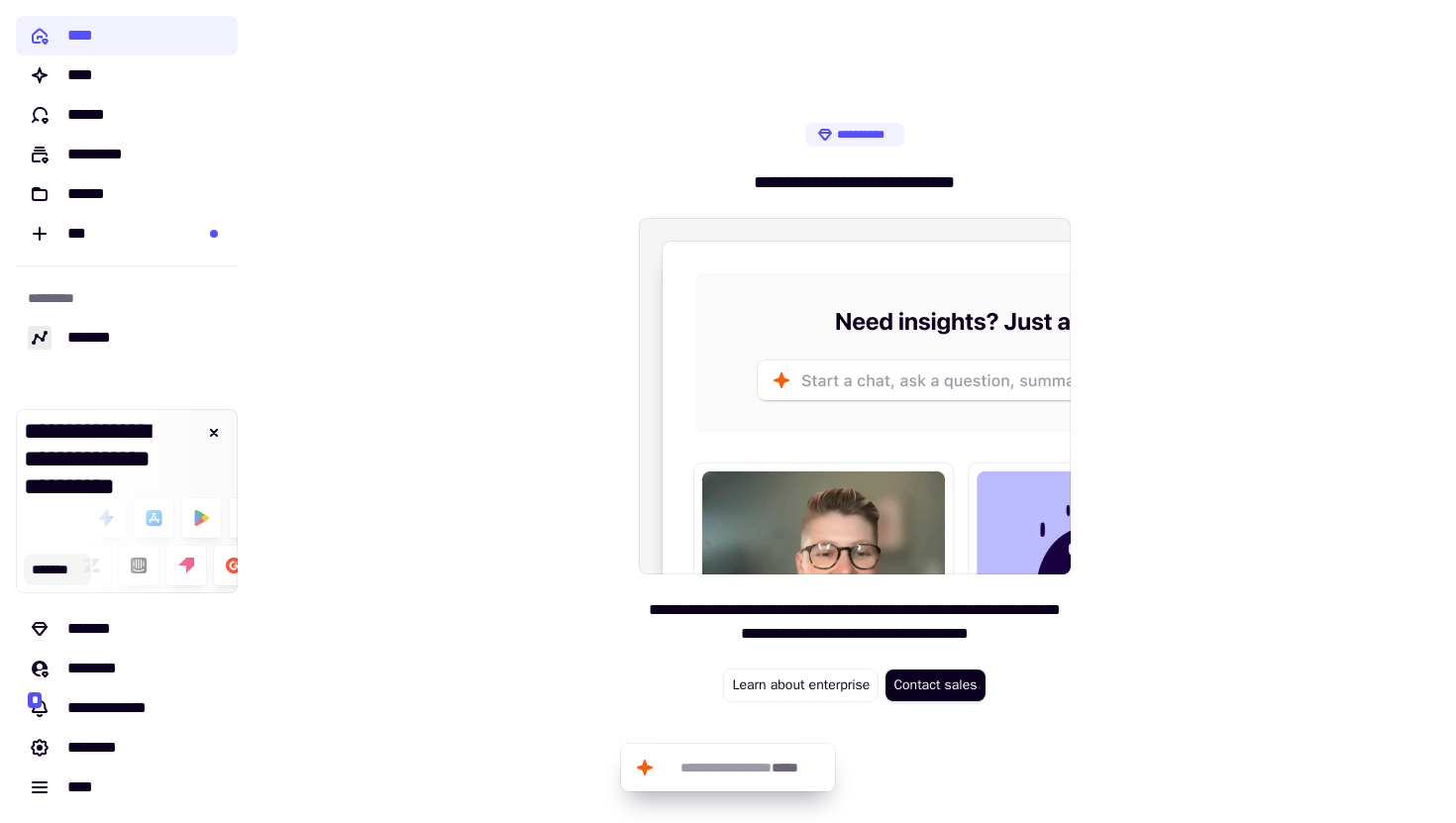 drag, startPoint x: 206, startPoint y: 431, endPoint x: 70, endPoint y: 571, distance: 195.18197 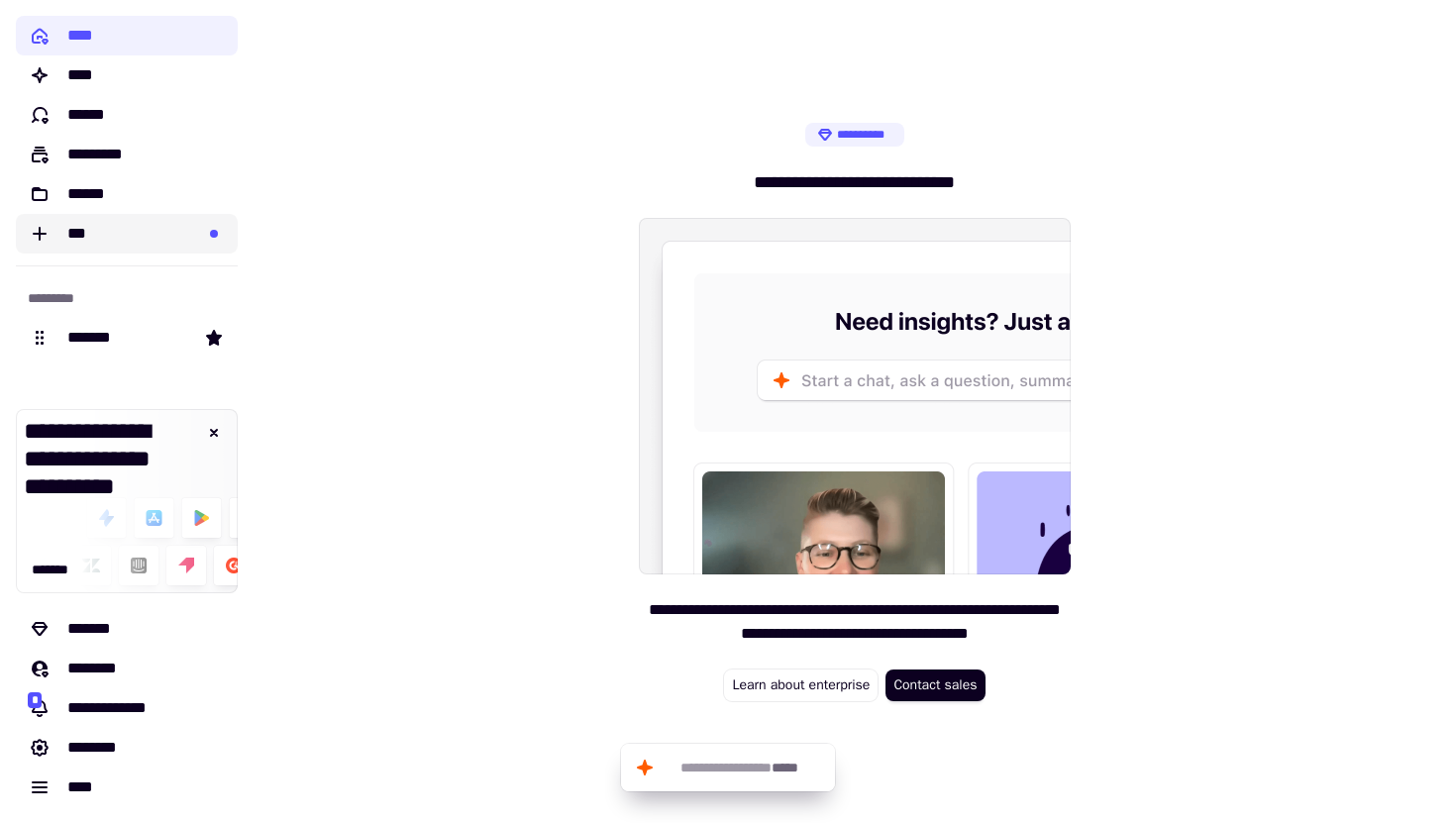 click on "***" 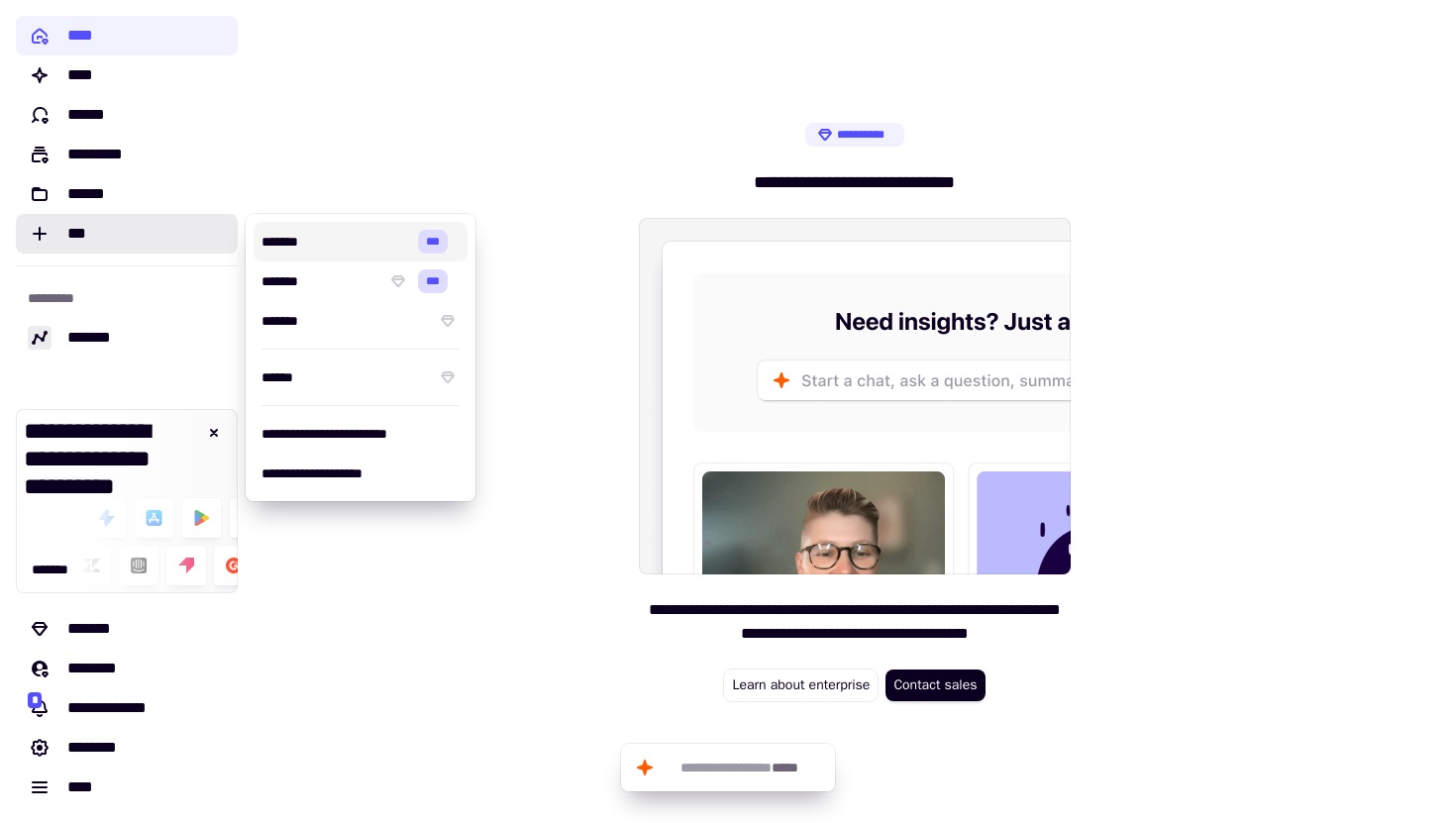 click on "*******" at bounding box center (336, 242) 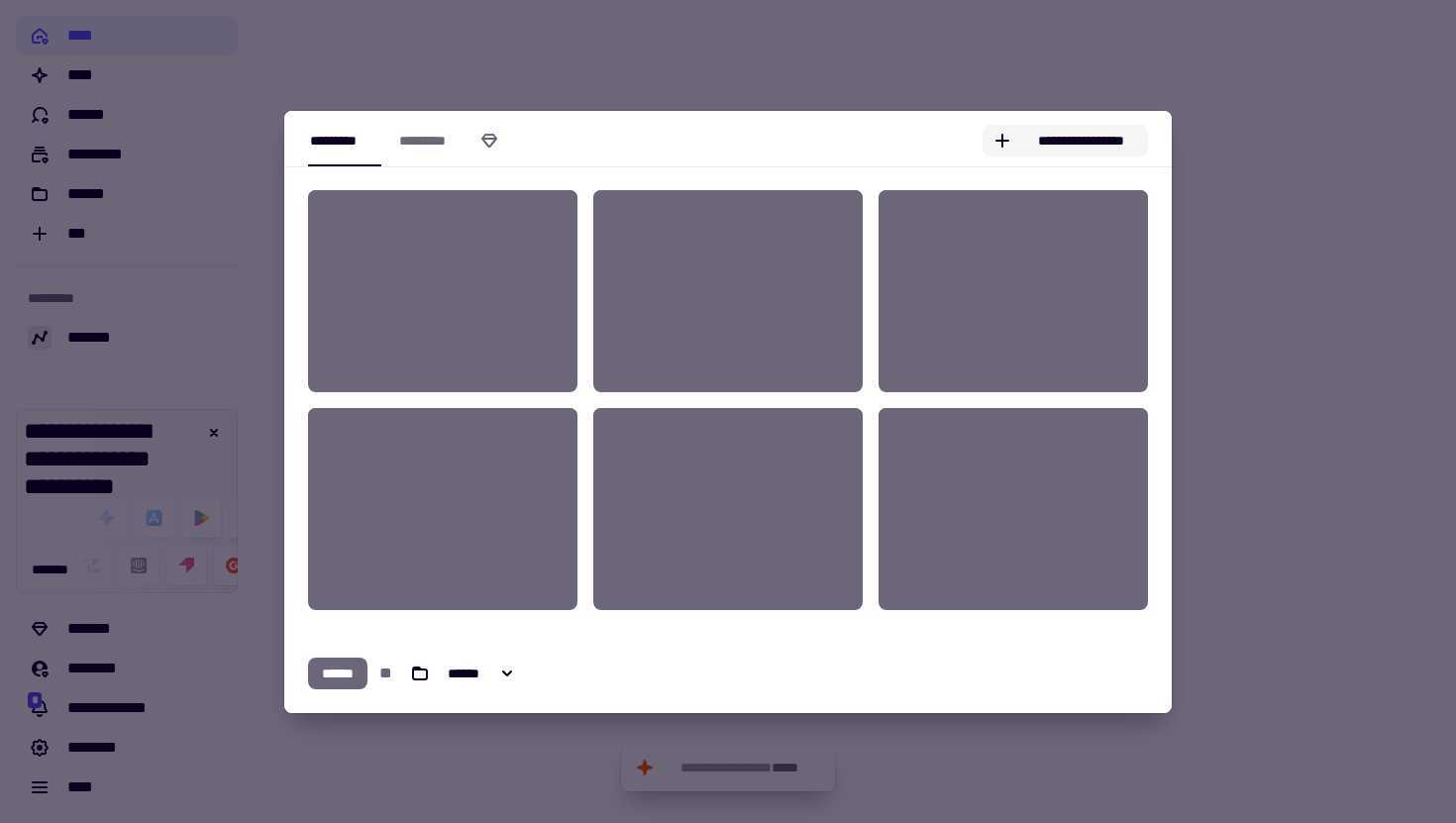 click on "**********" 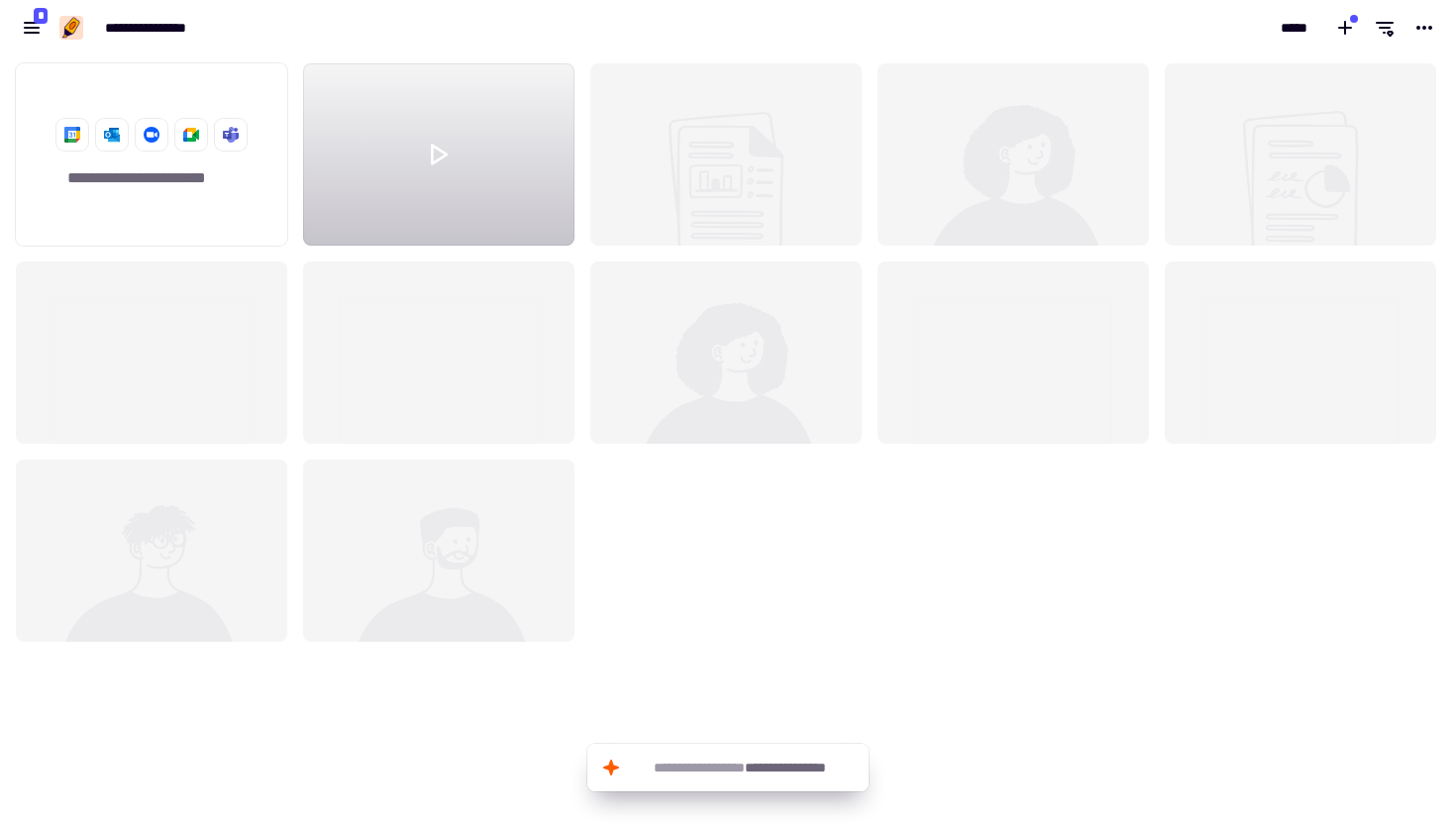 scroll, scrollTop: 1, scrollLeft: 1, axis: both 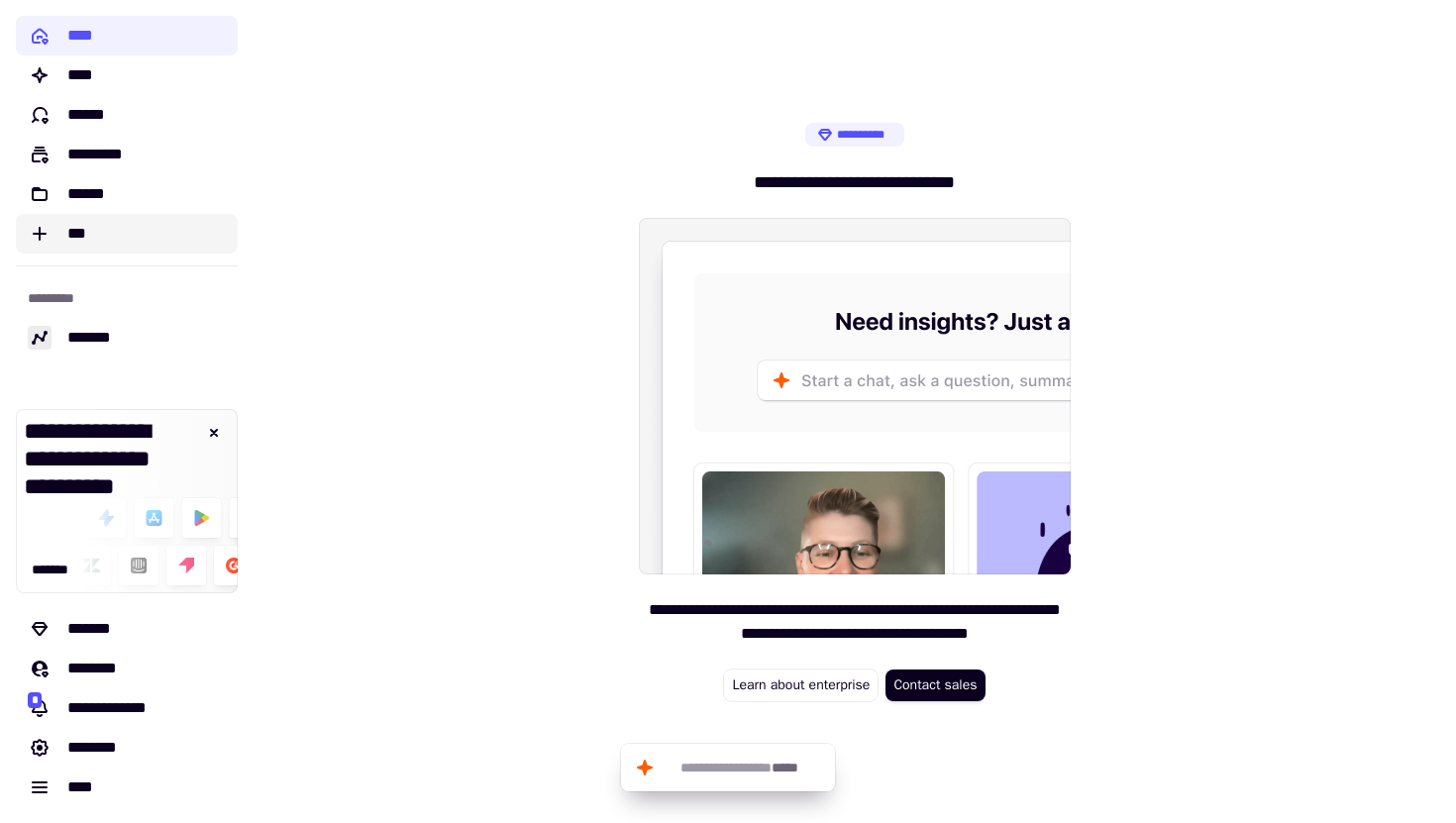 click on "***" 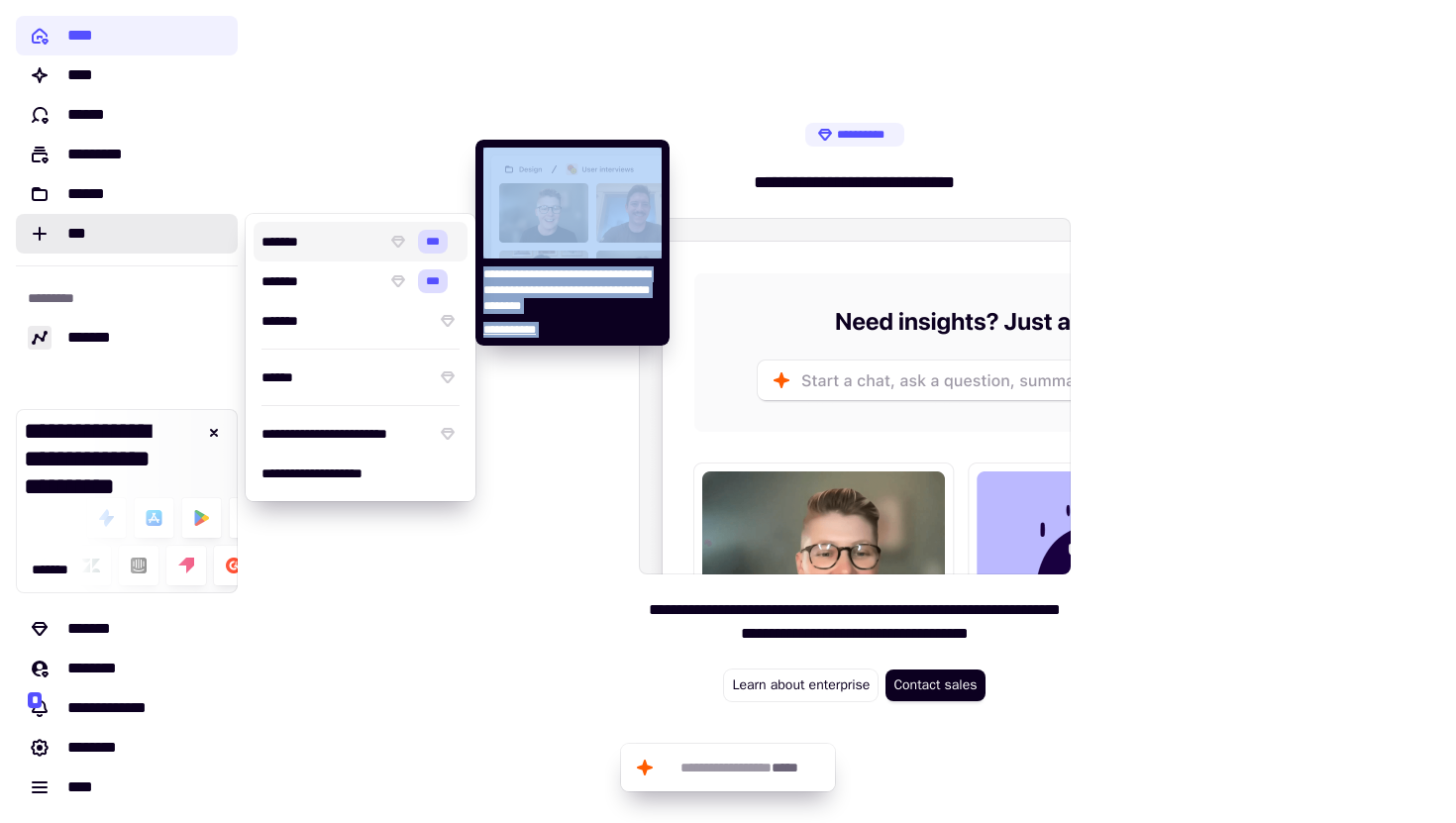 type 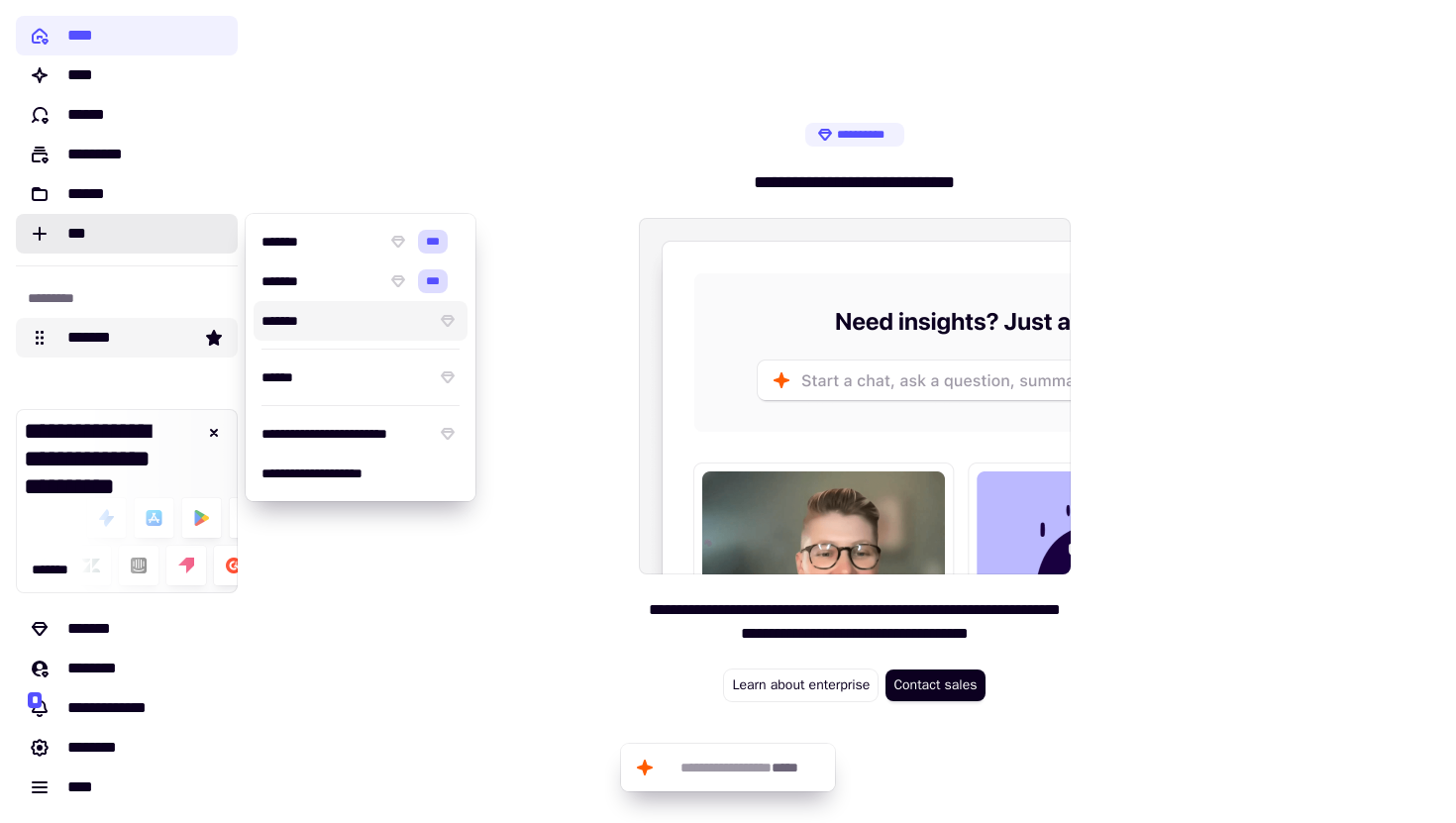 click on "*******" 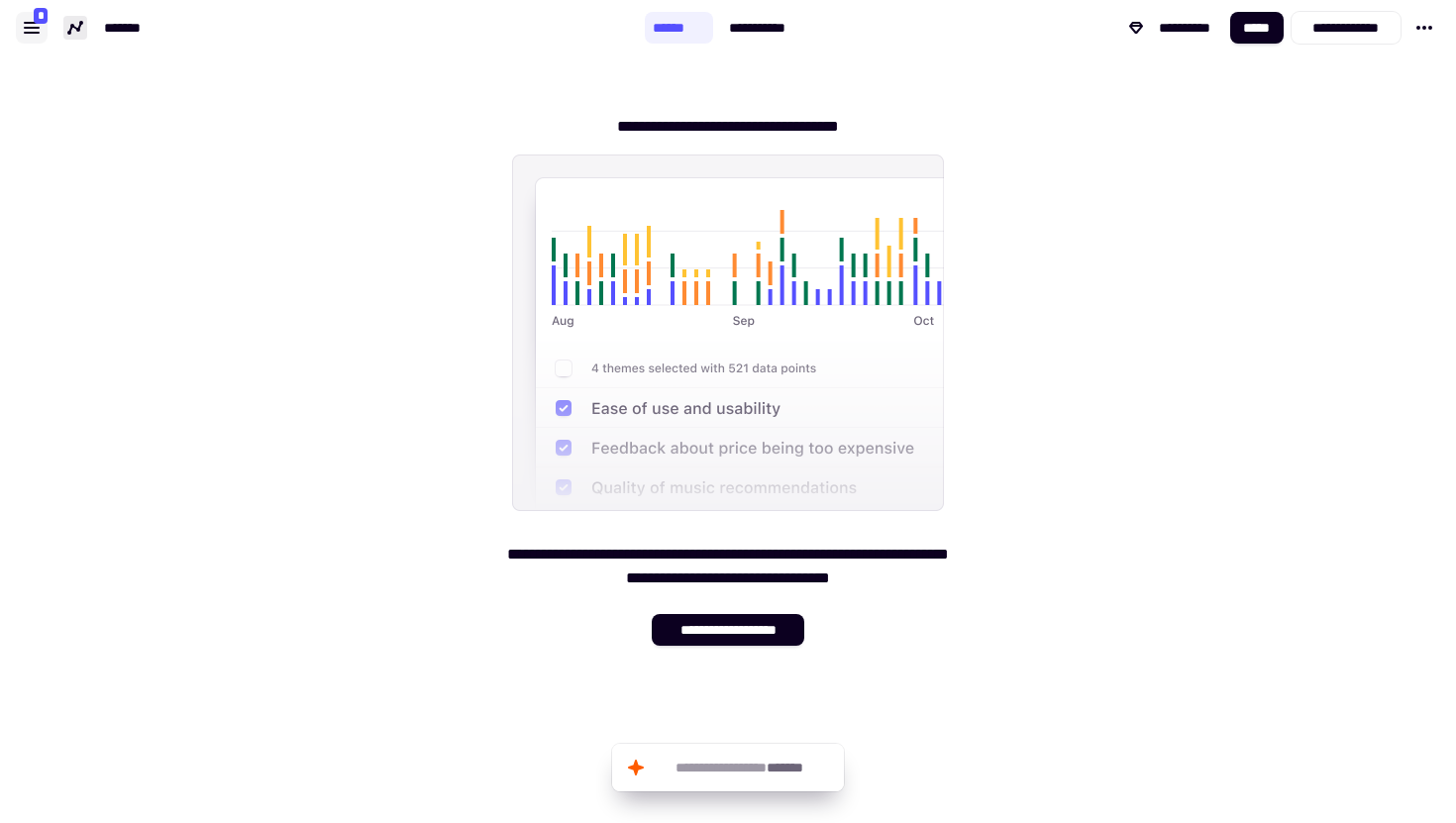 click 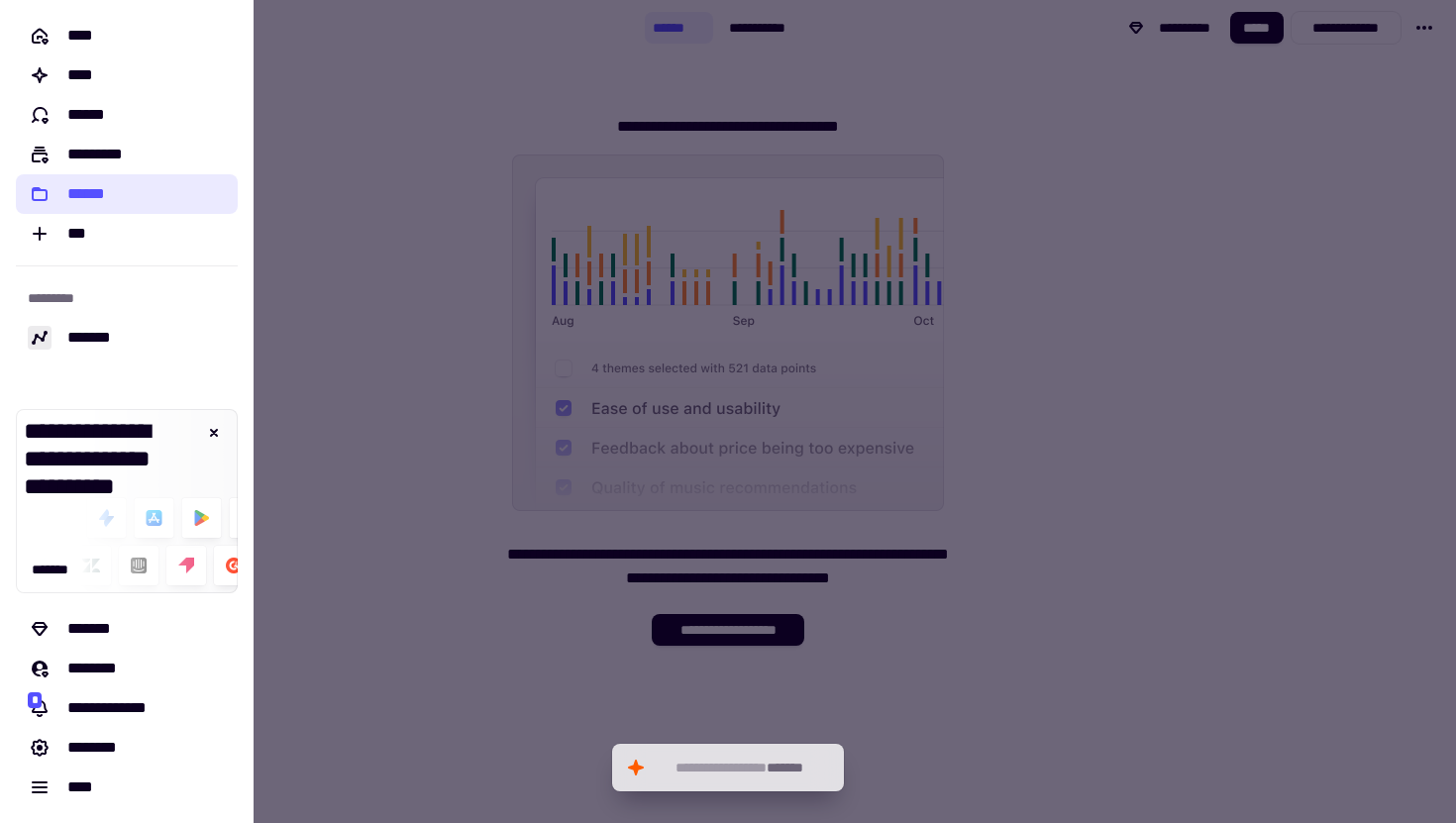 click on "******" 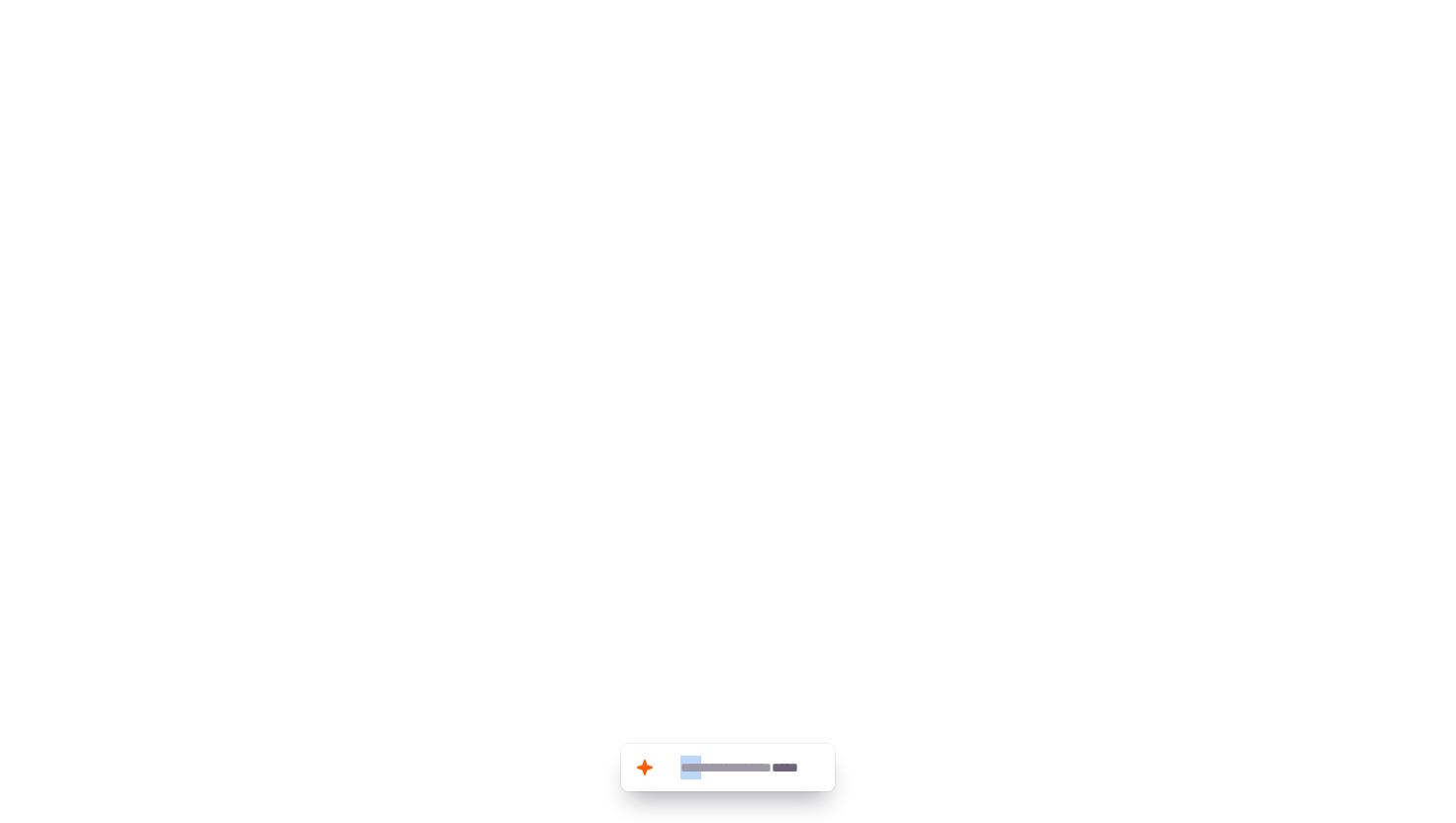 click at bounding box center [740, 107] 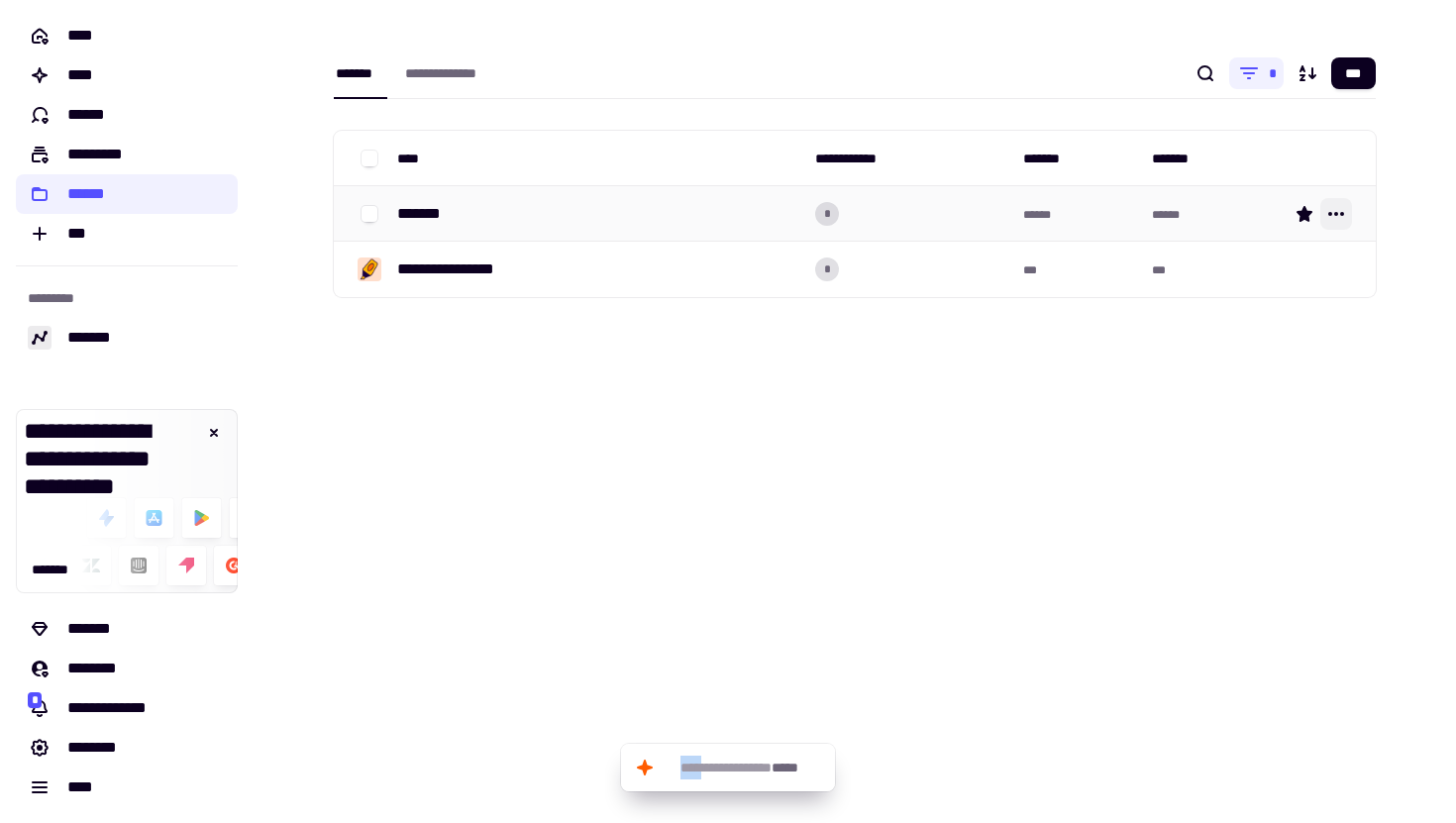 click 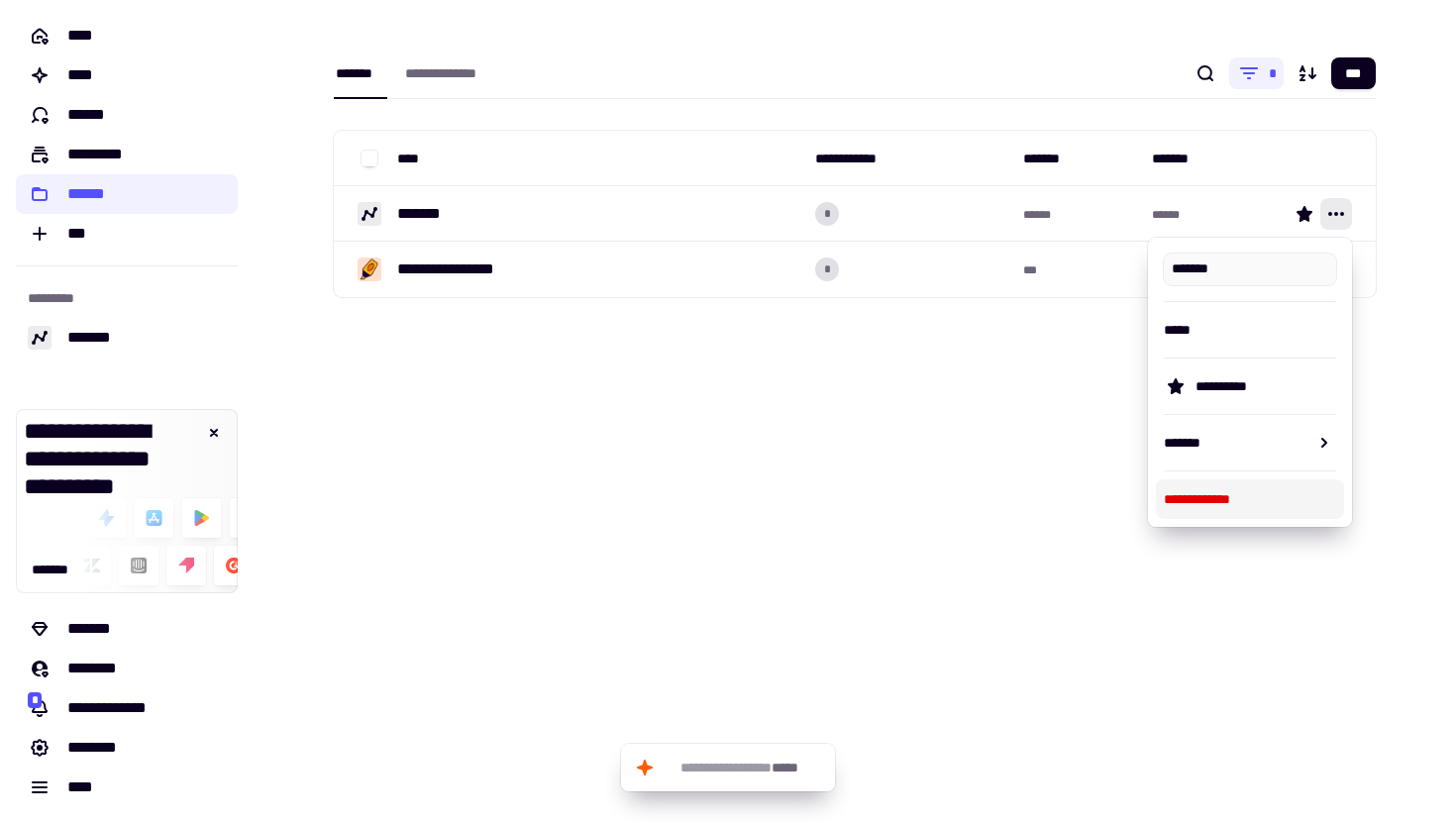 click on "**********" at bounding box center [1250, 499] 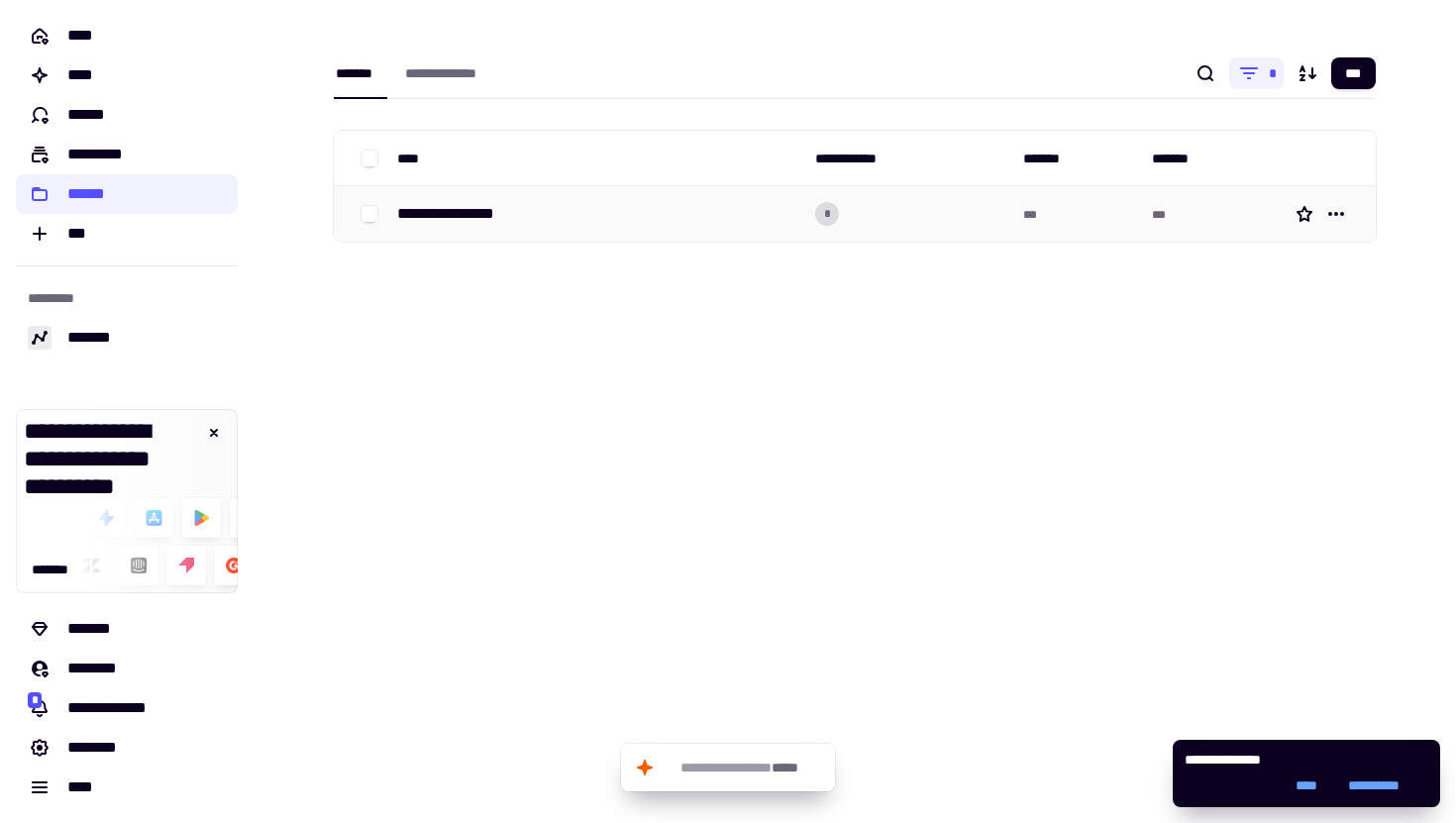click on "**********" at bounding box center (454, 214) 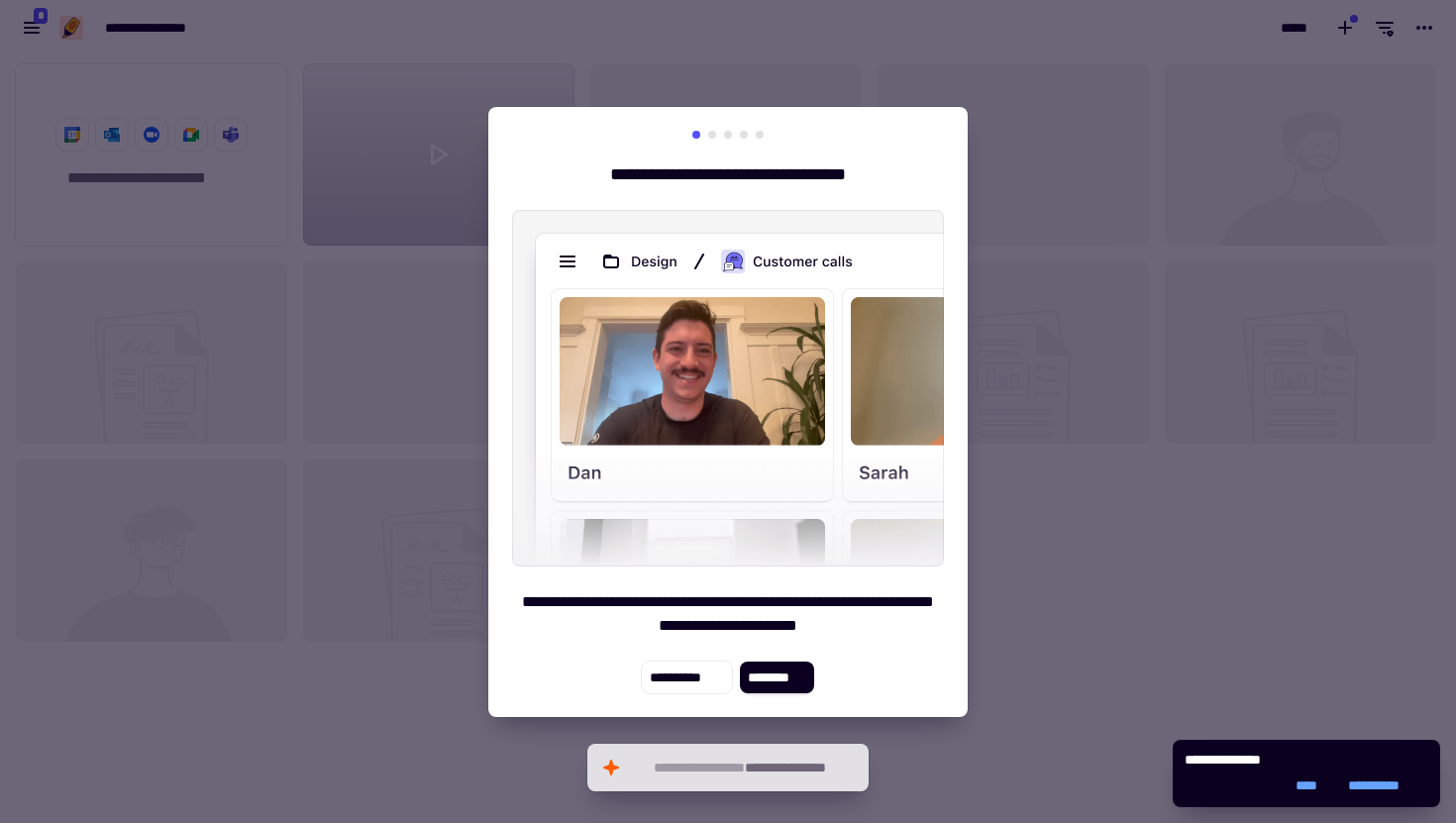 scroll, scrollTop: 1, scrollLeft: 1, axis: both 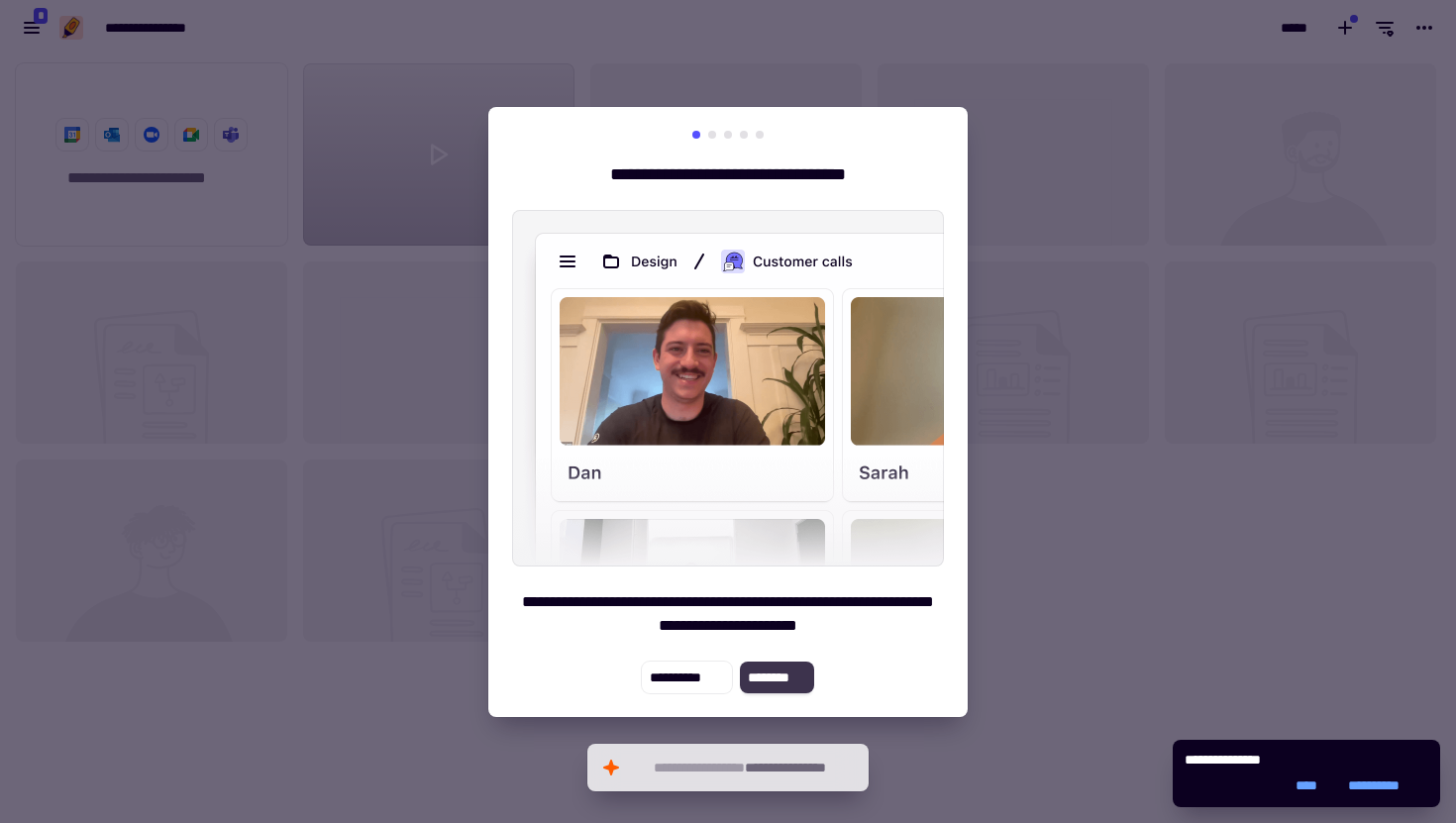 click on "********" 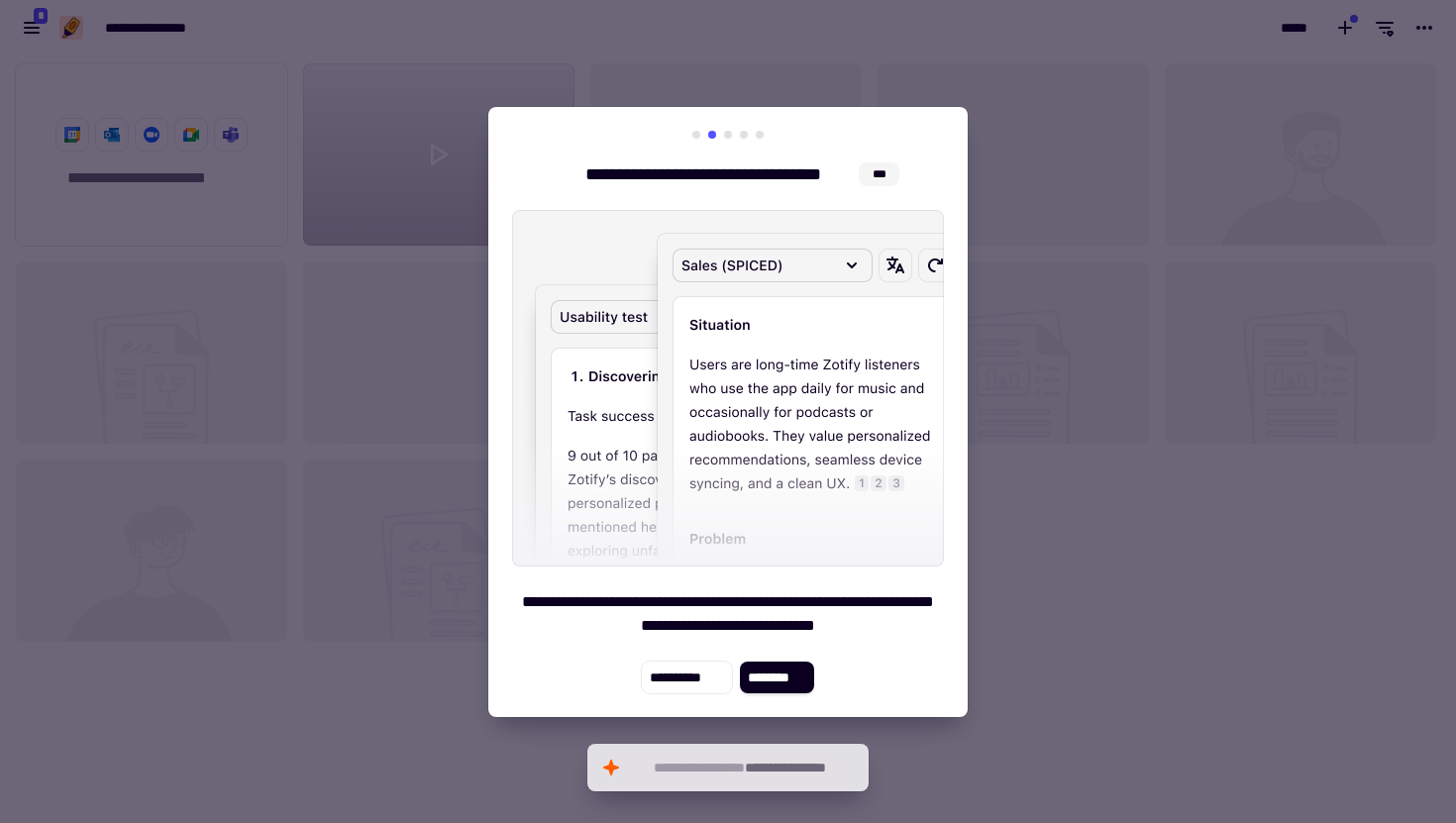 click on "**********" at bounding box center (728, 614) 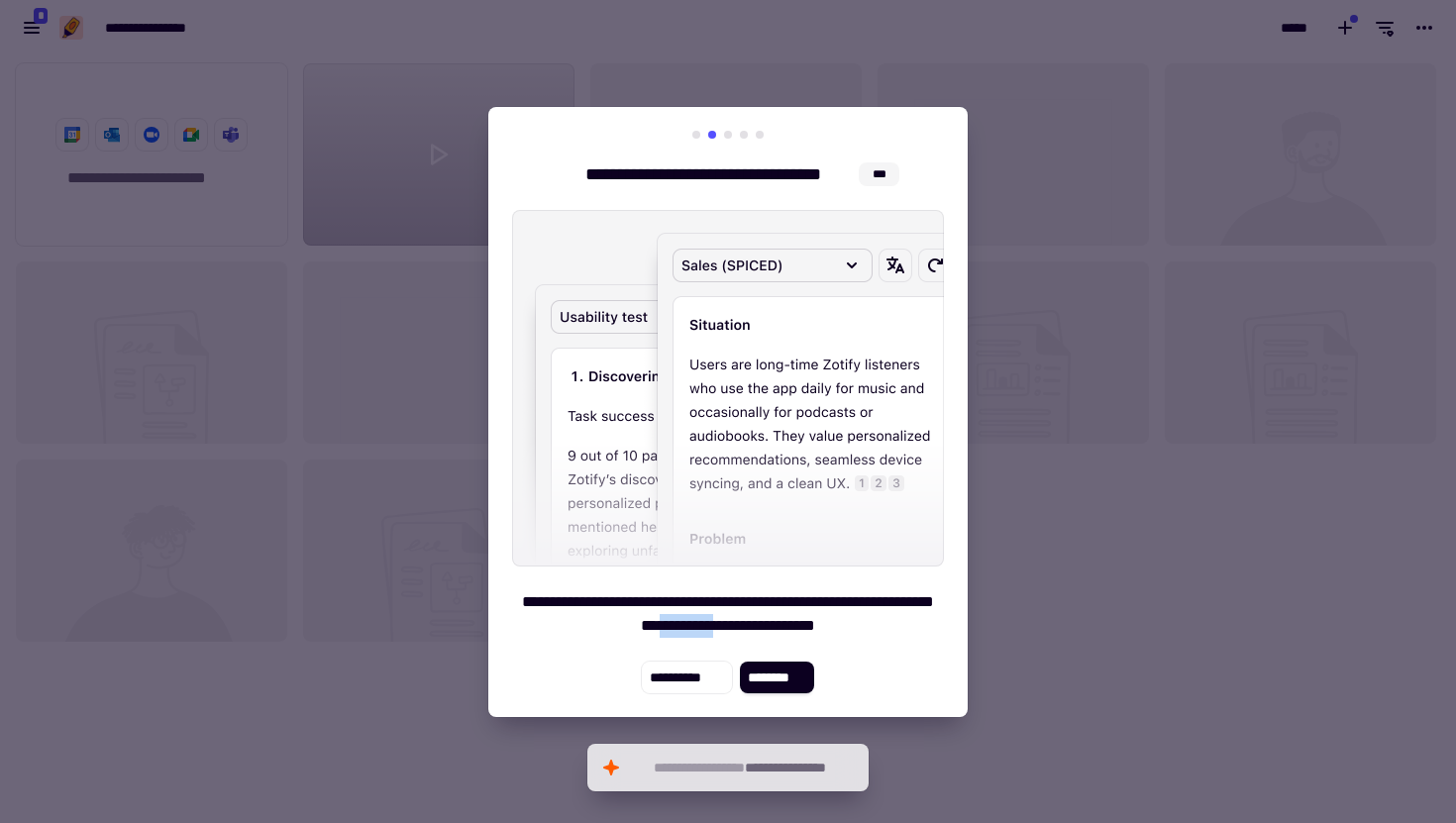 click on "**********" at bounding box center [728, 614] 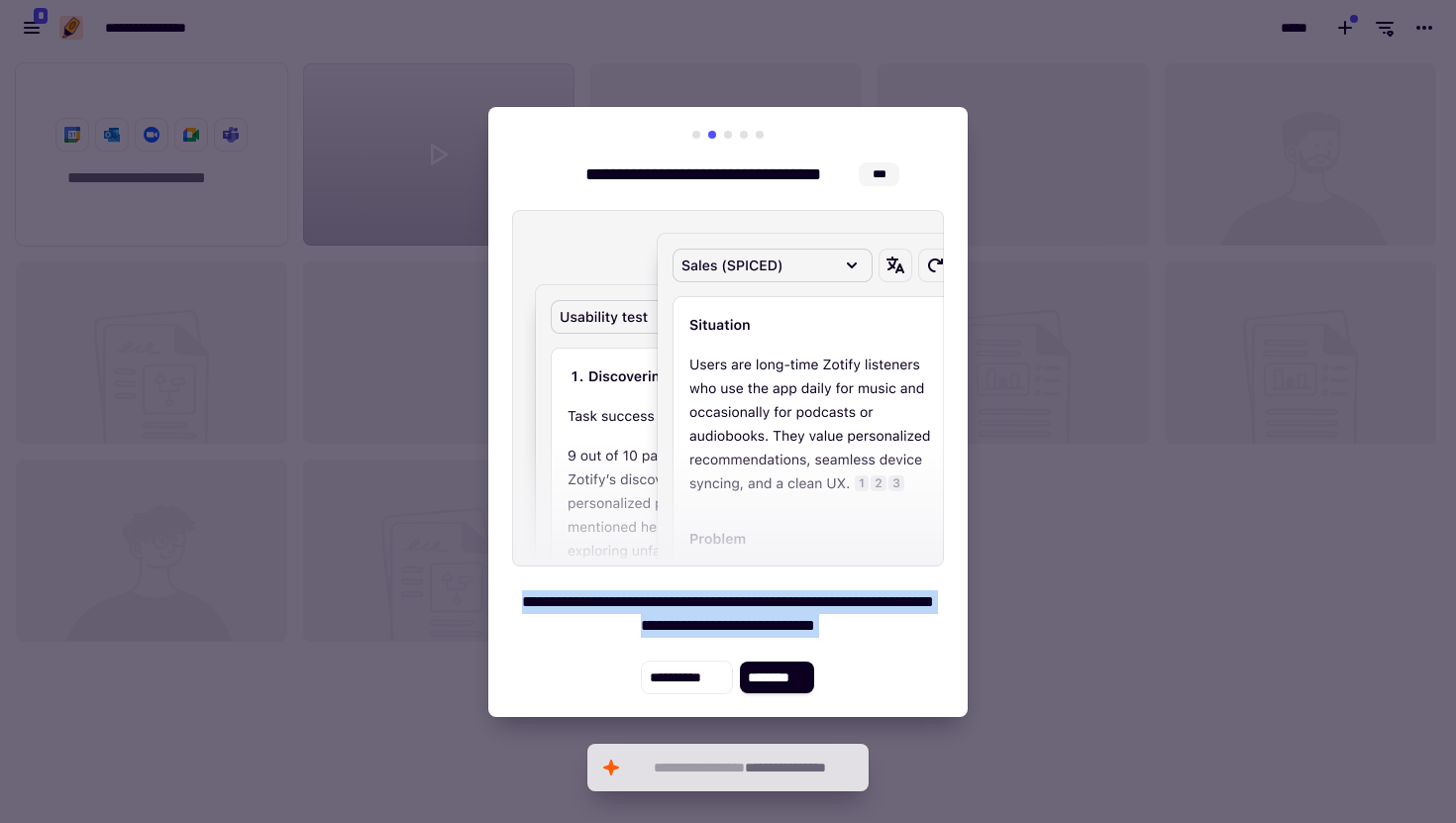 click on "**********" at bounding box center [728, 614] 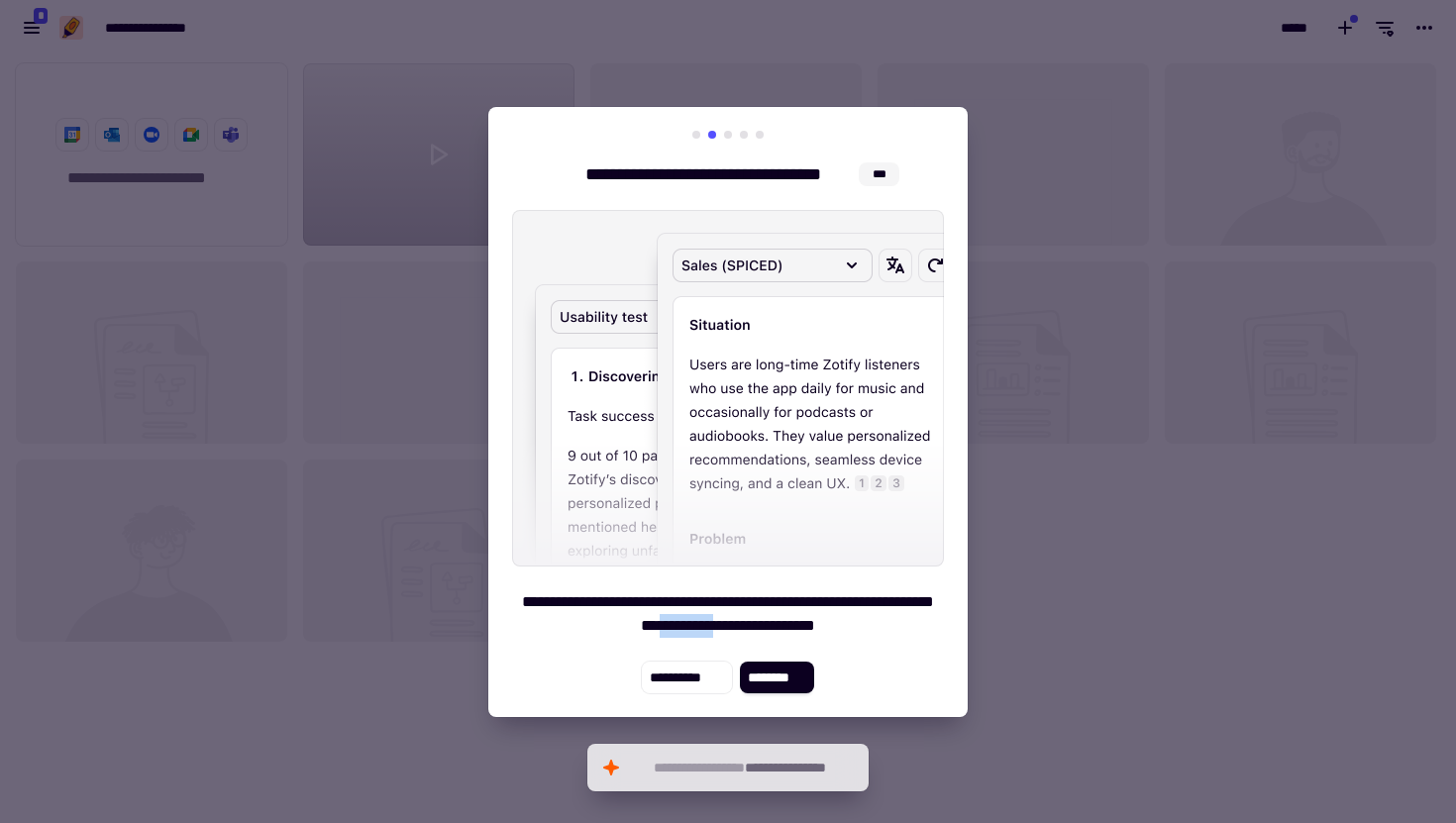 click on "**********" at bounding box center [728, 614] 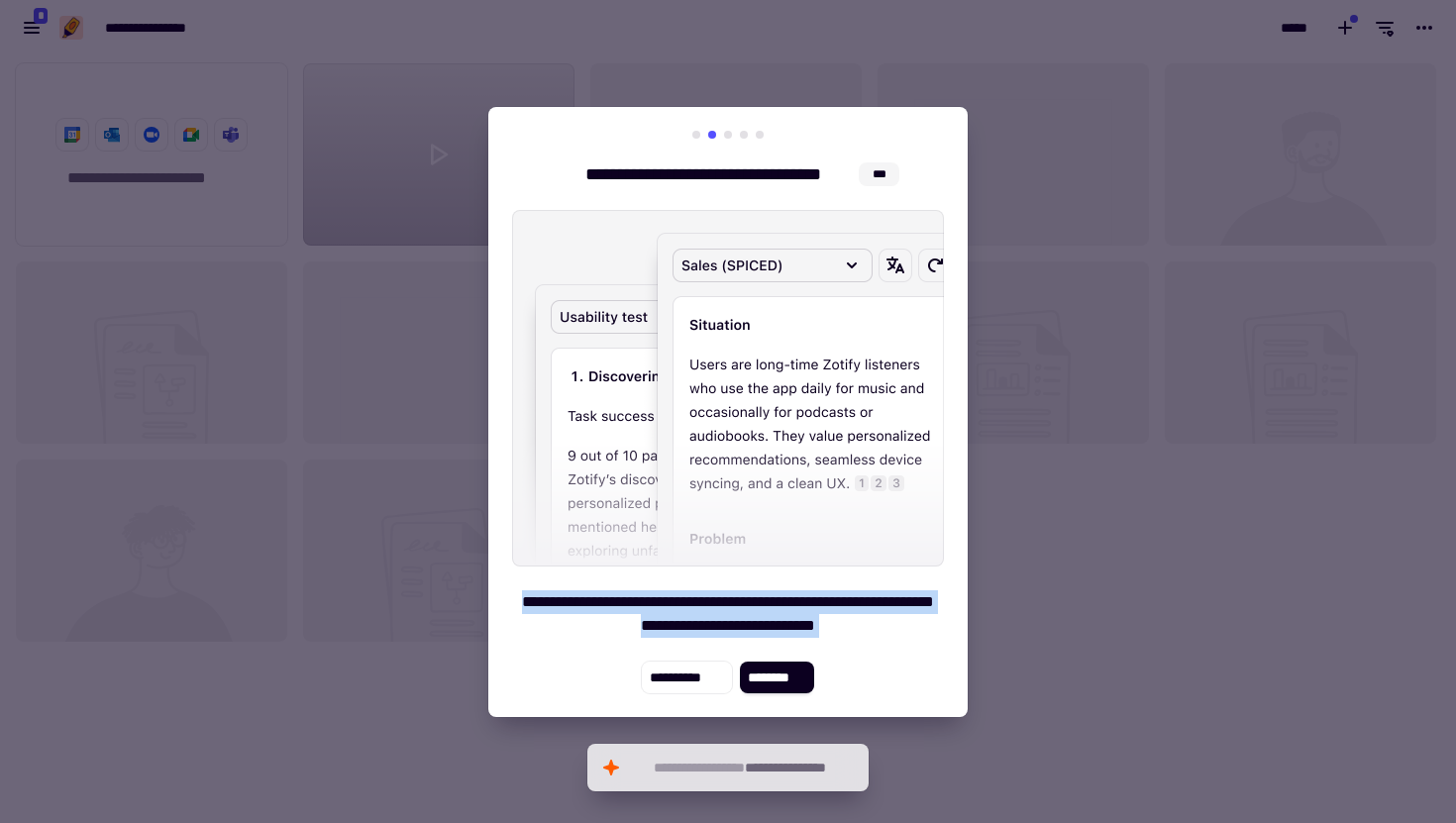 click on "**********" at bounding box center (728, 614) 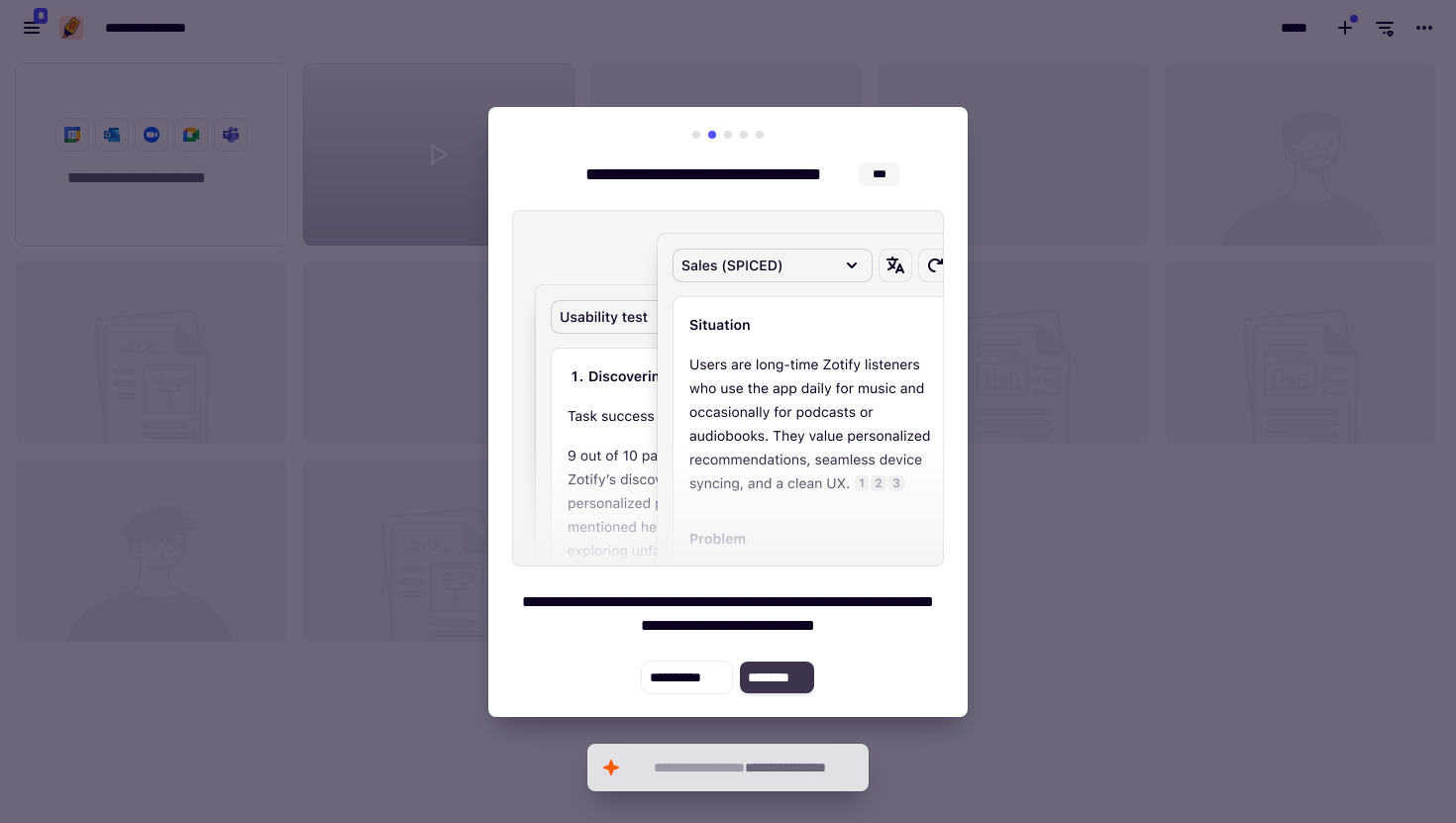 click on "********" 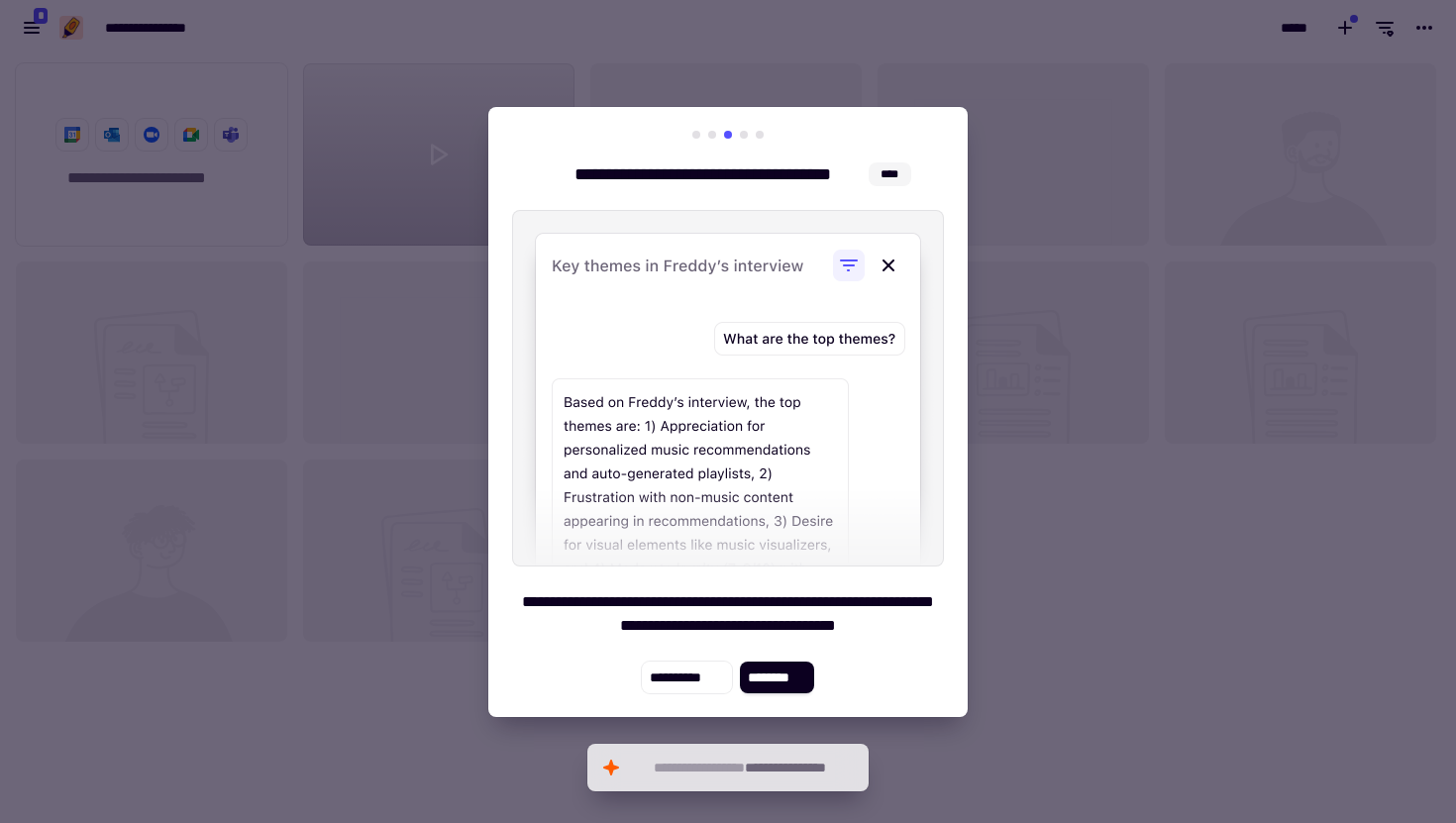 click on "**********" at bounding box center (728, 614) 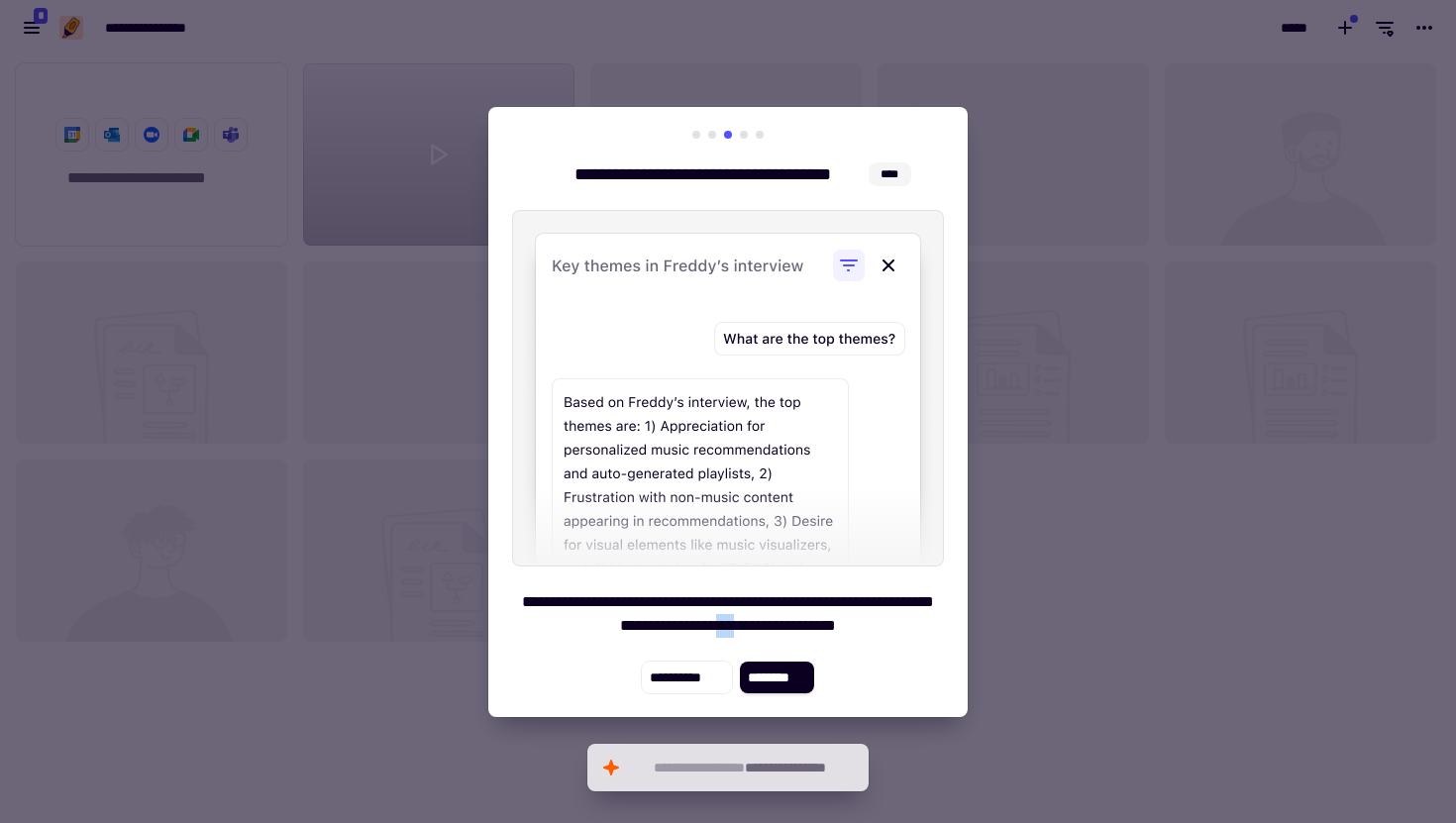 click on "**********" at bounding box center [728, 614] 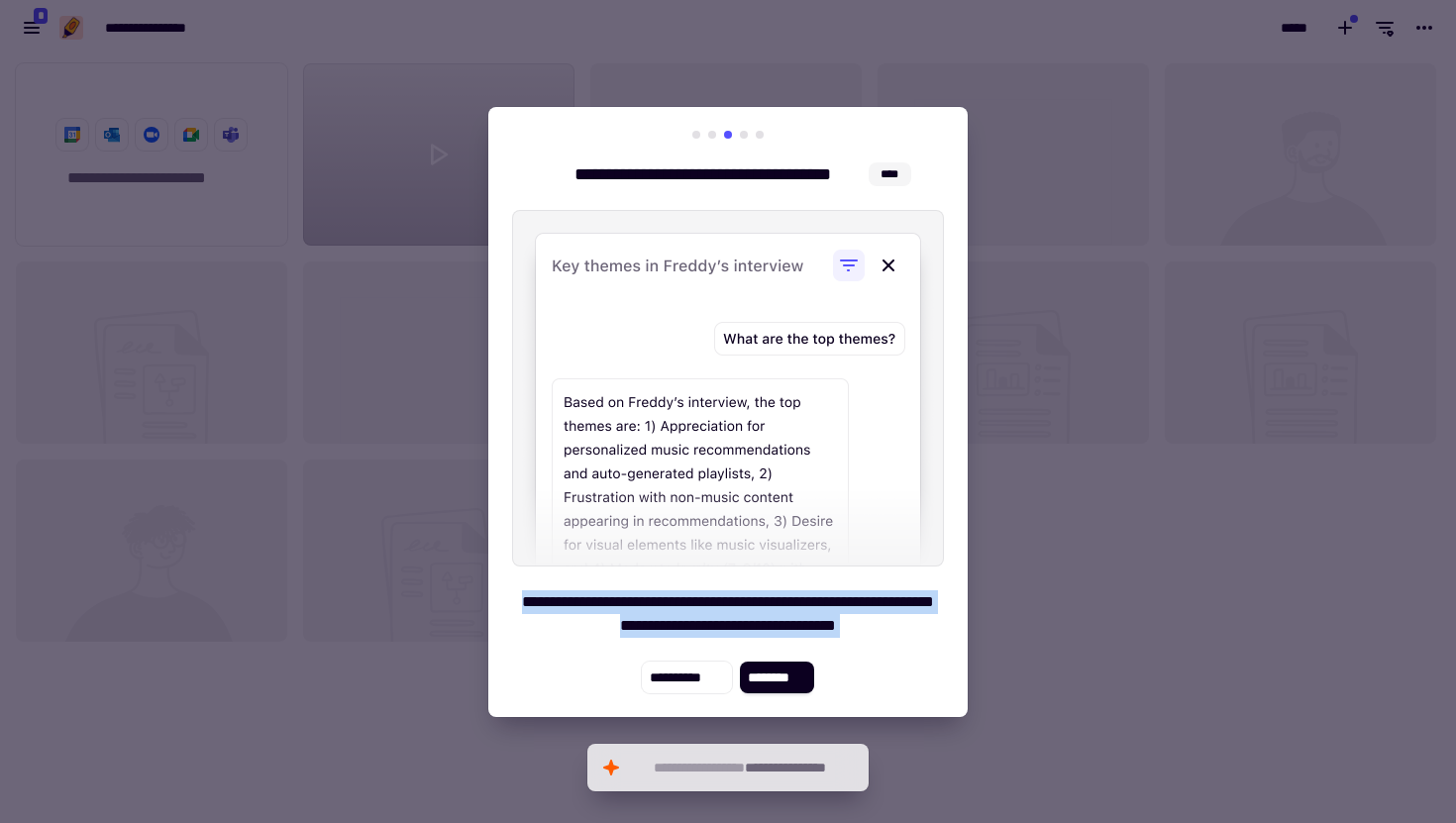 click on "**********" at bounding box center (728, 614) 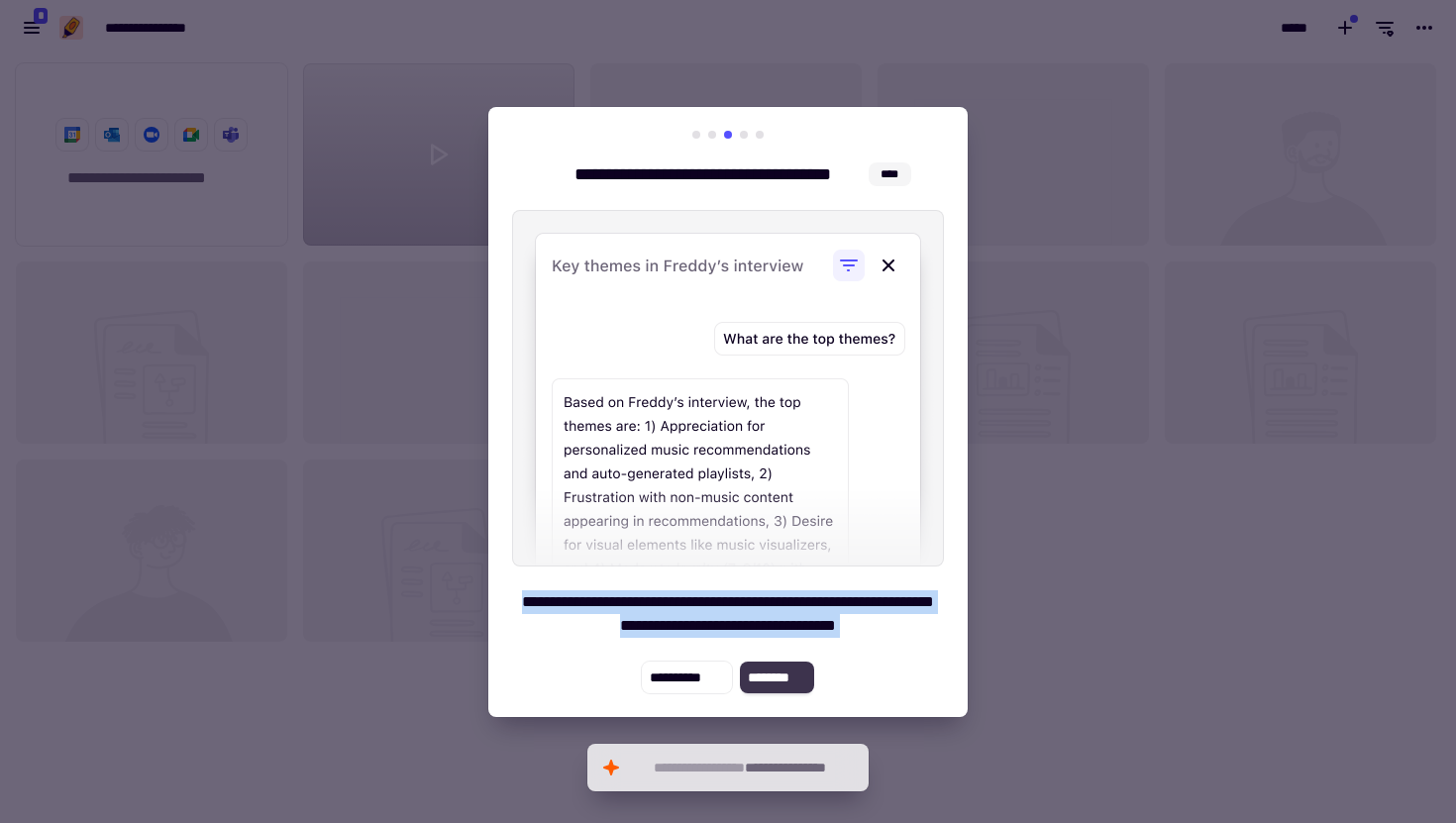 click on "********" 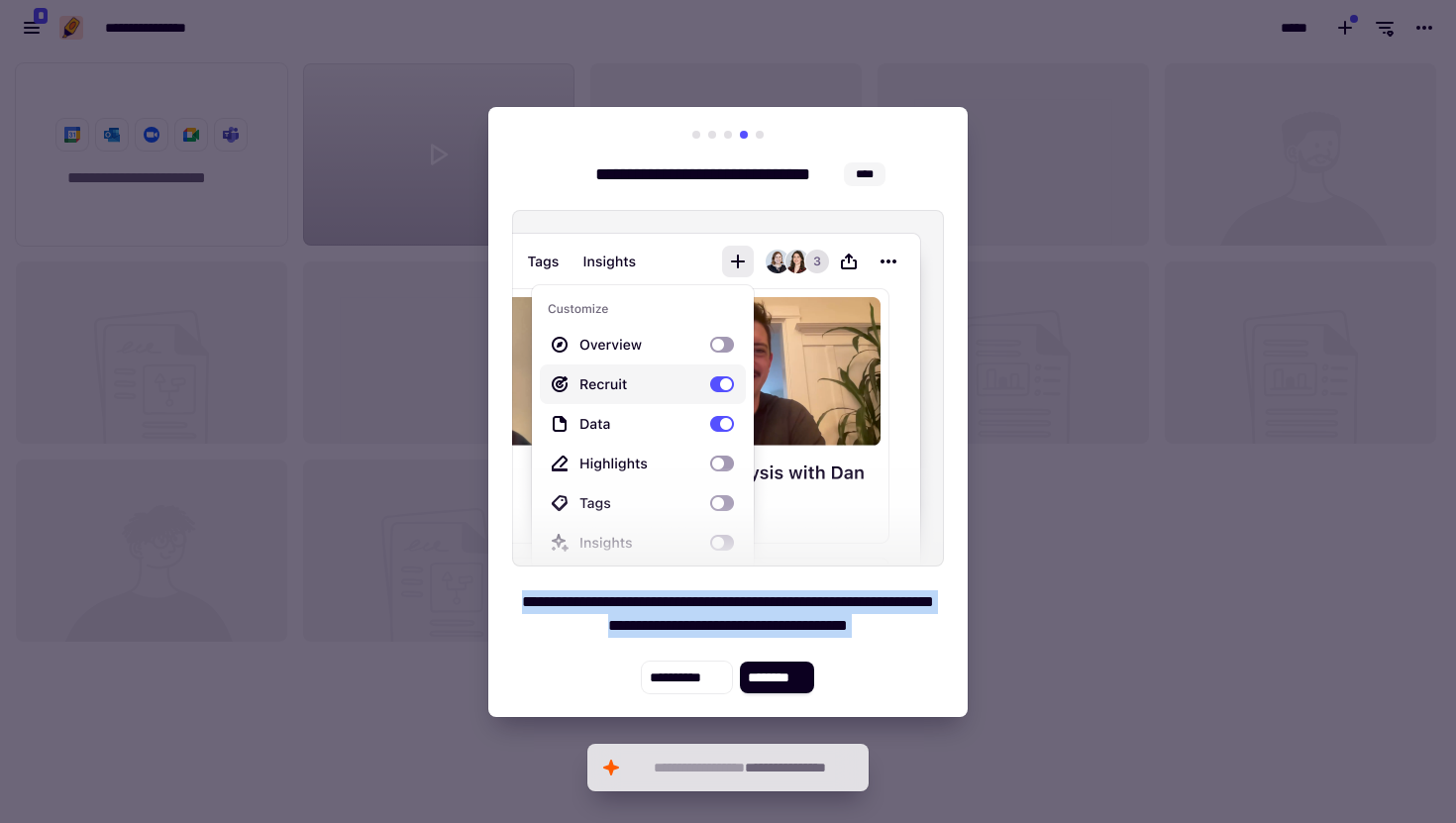 click on "**********" at bounding box center (728, 614) 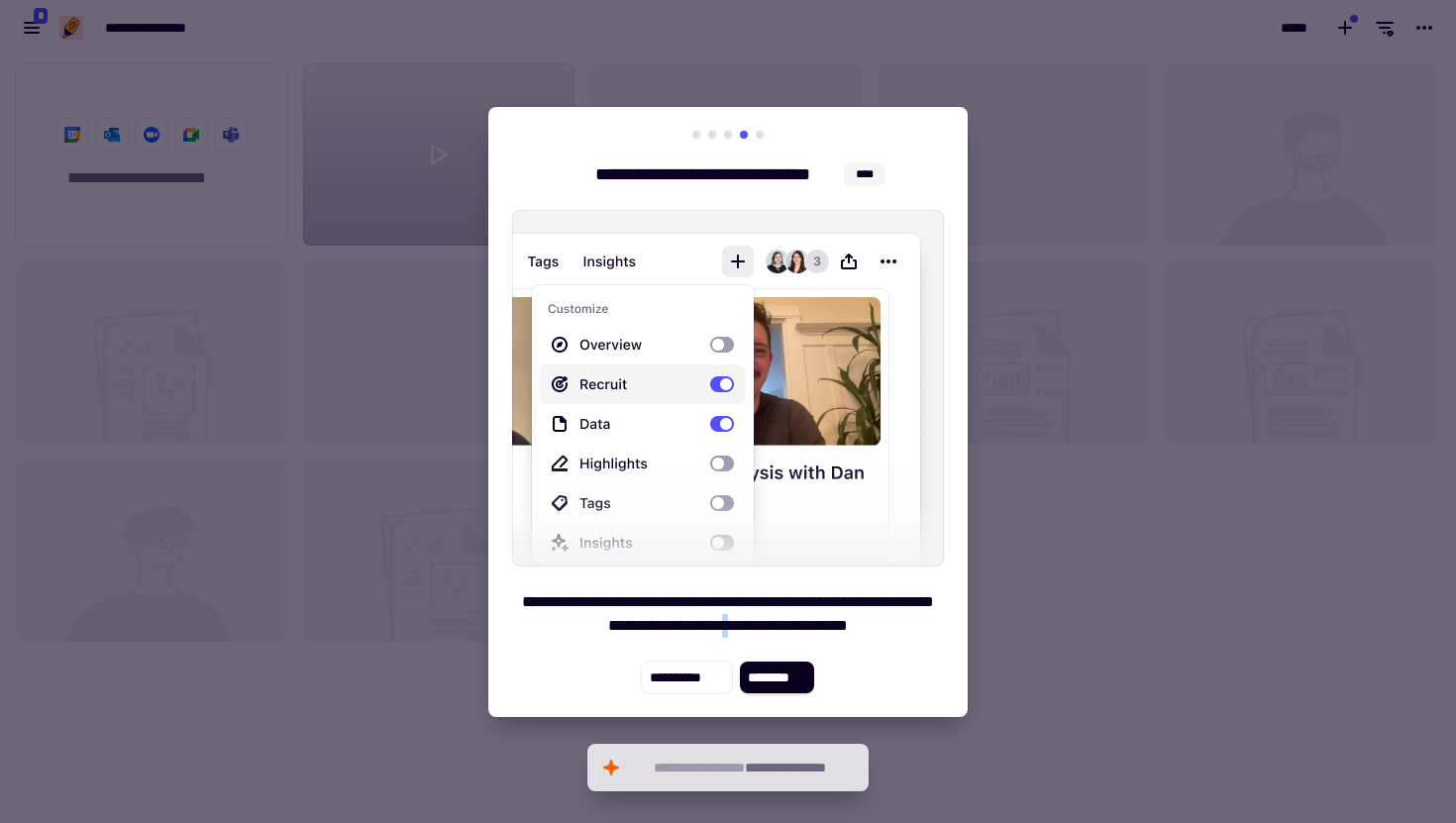 click on "**********" at bounding box center [728, 614] 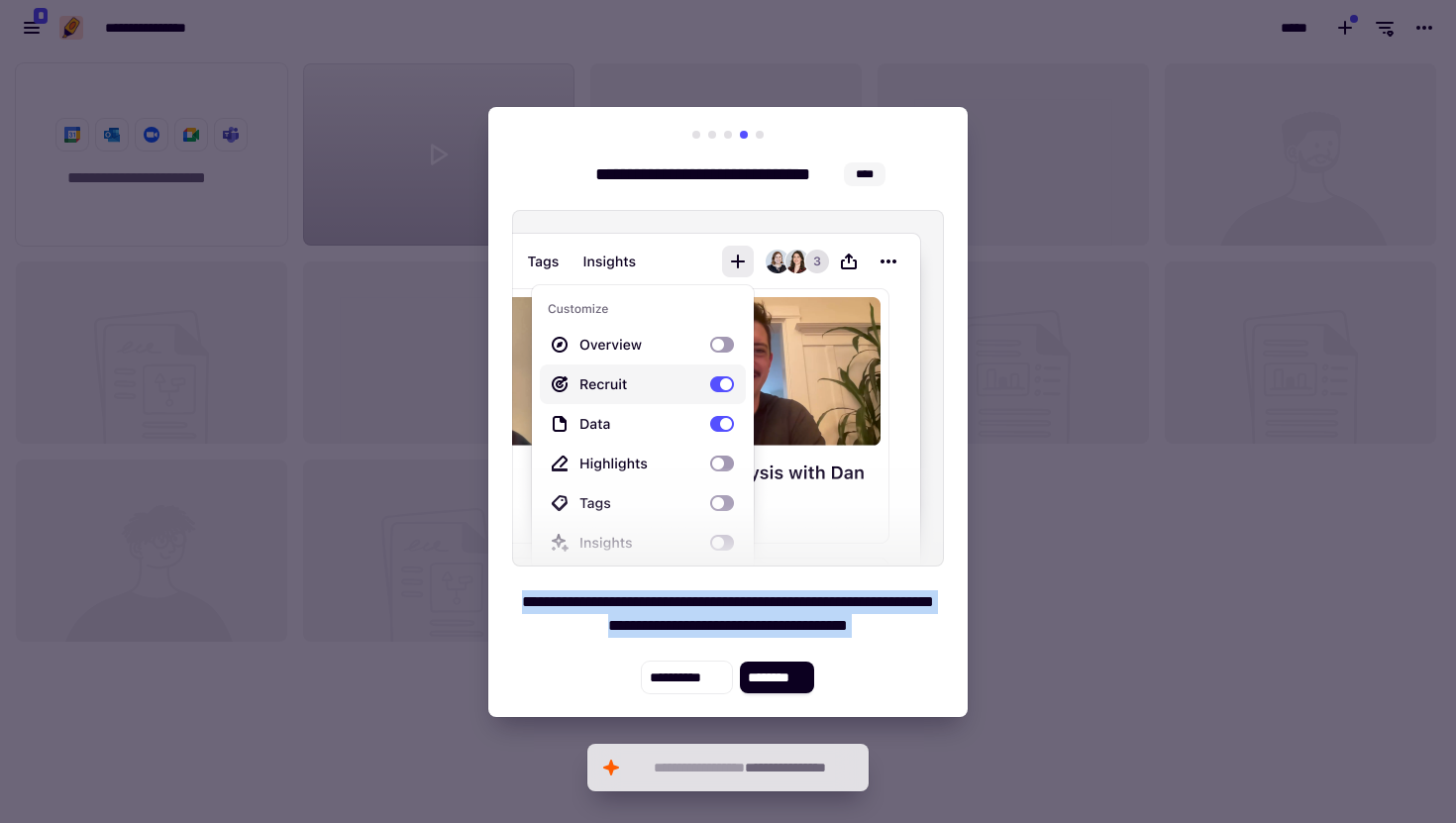 click on "**********" at bounding box center [728, 614] 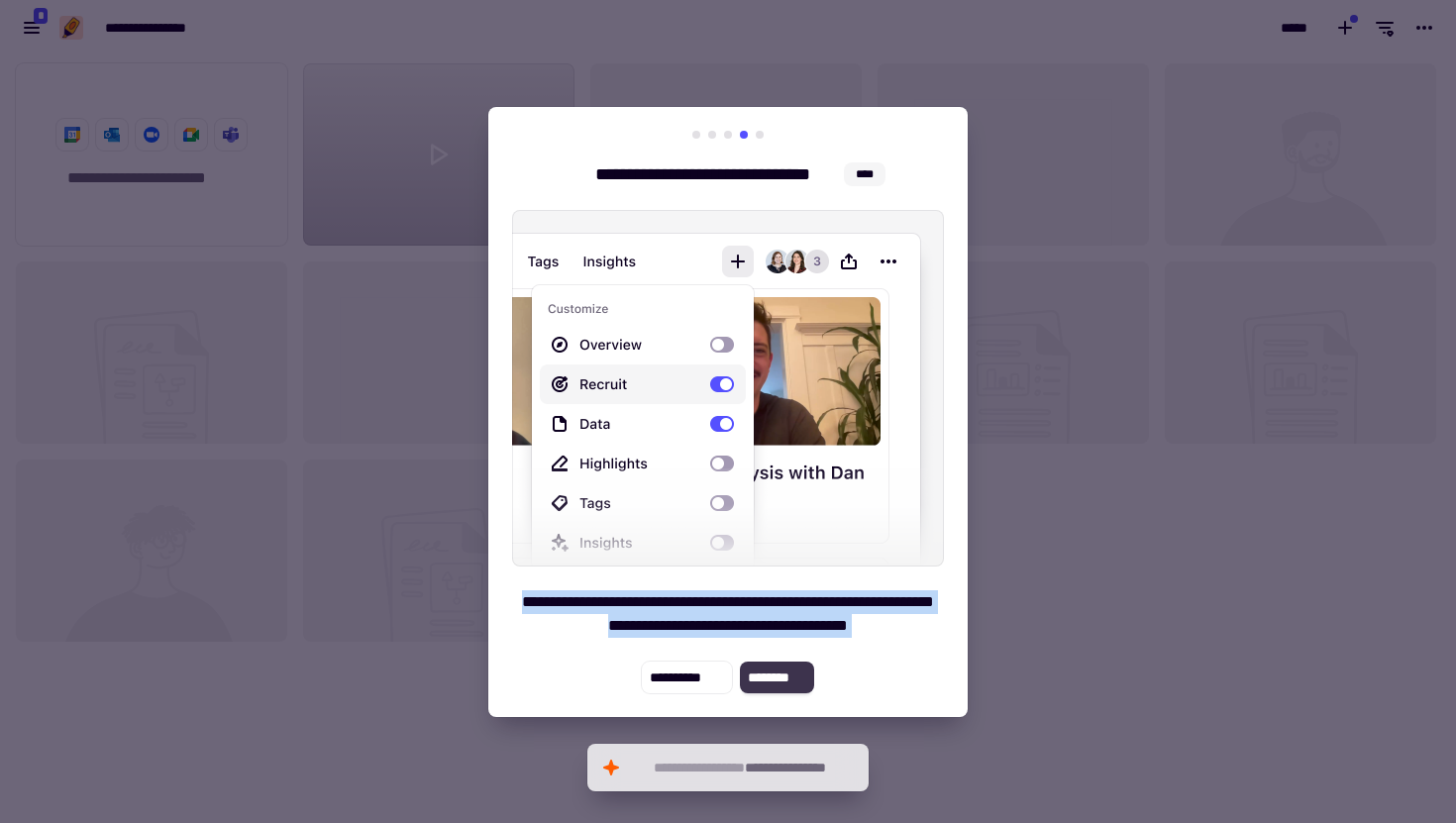 click on "********" 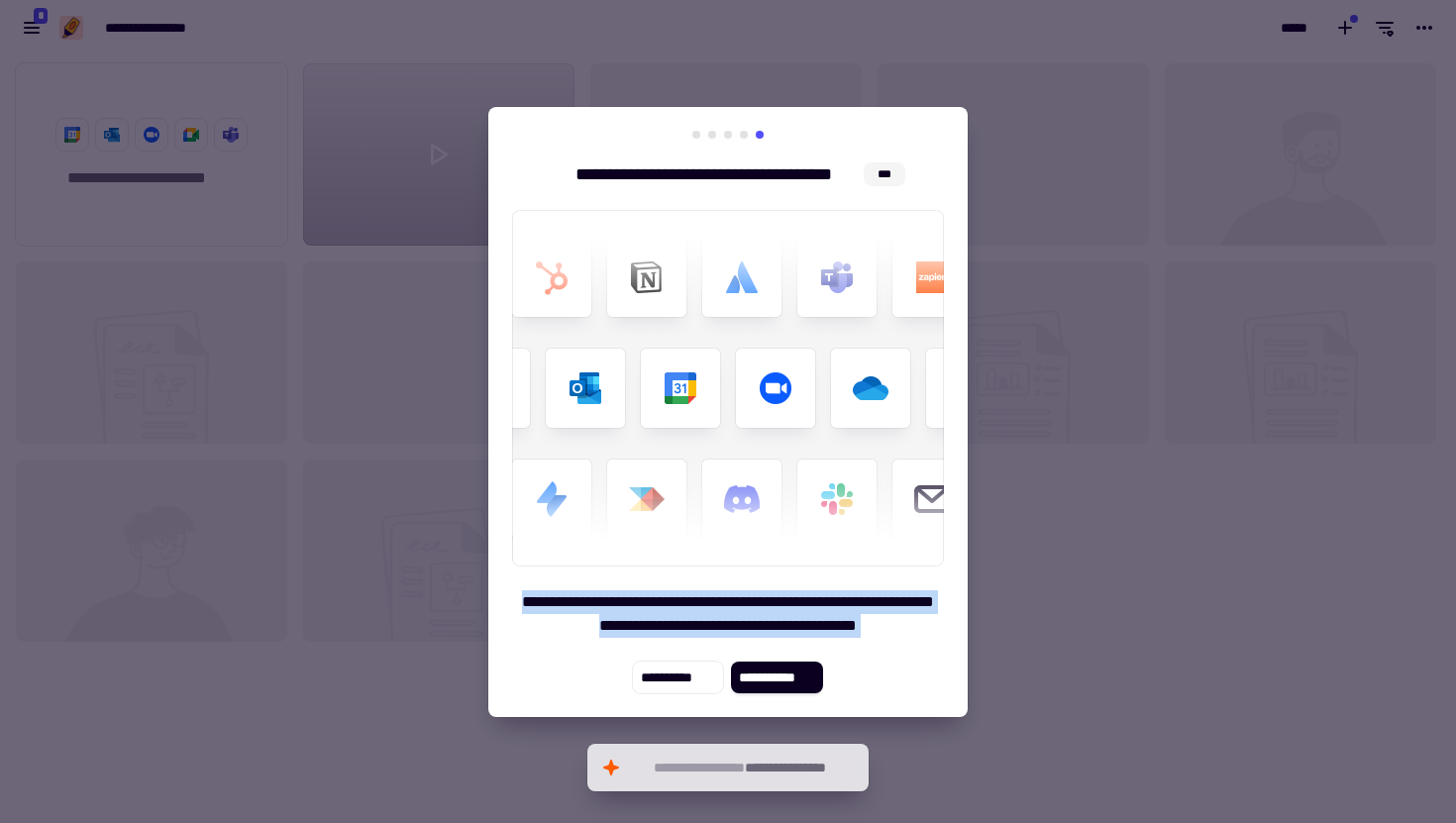 click on "**********" at bounding box center (728, 614) 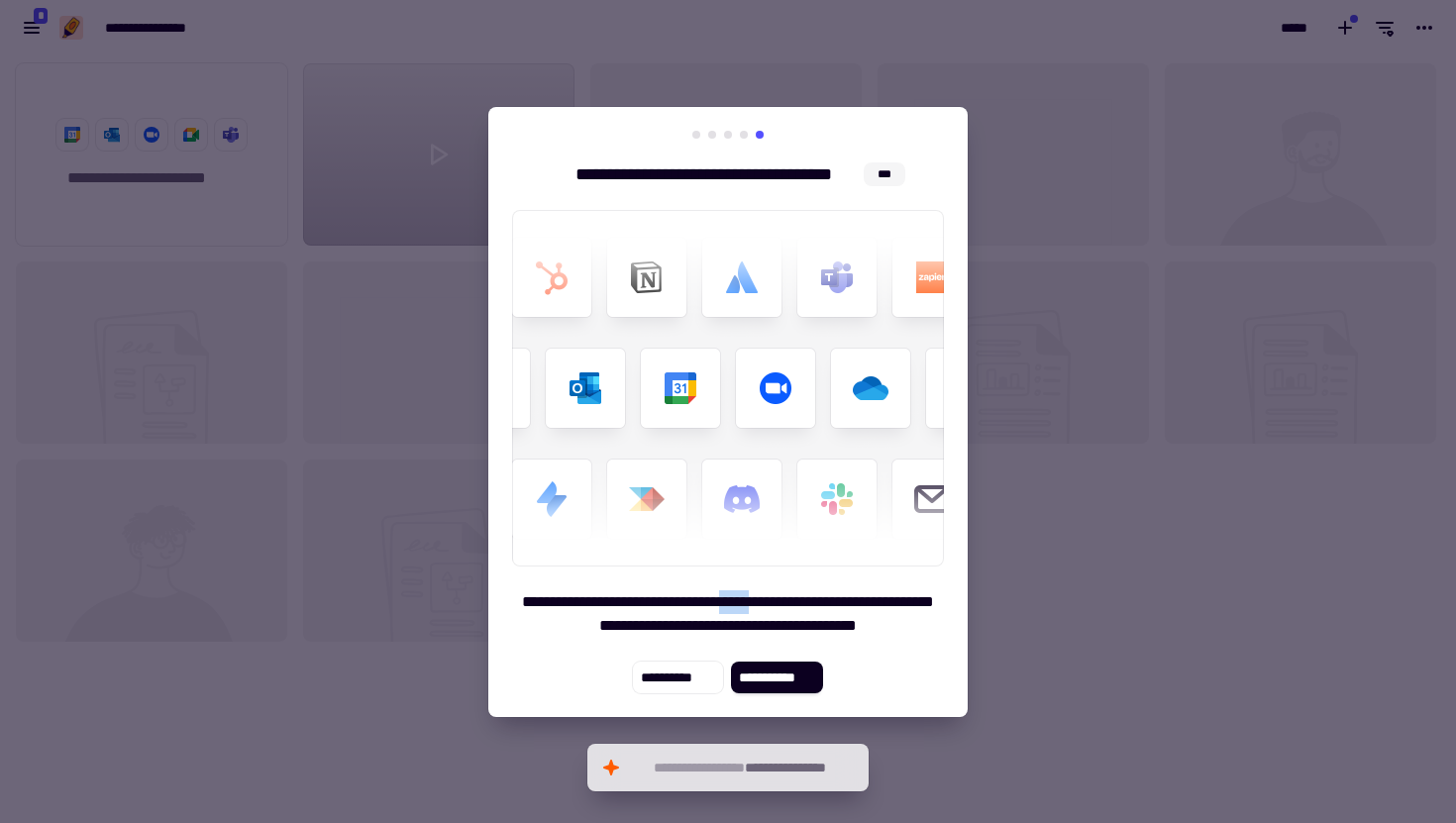 click on "**********" at bounding box center (728, 614) 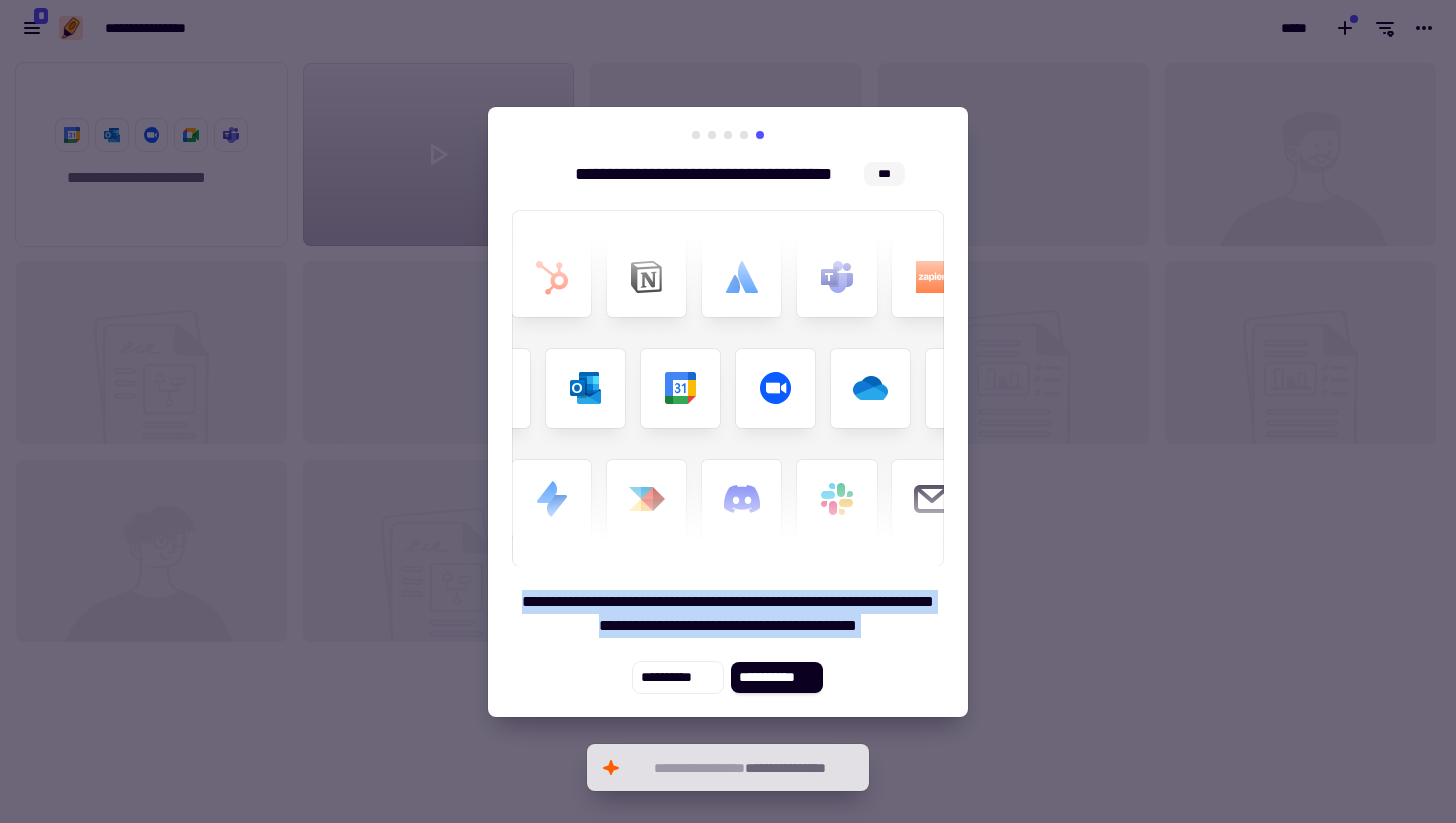 click on "**********" at bounding box center [728, 614] 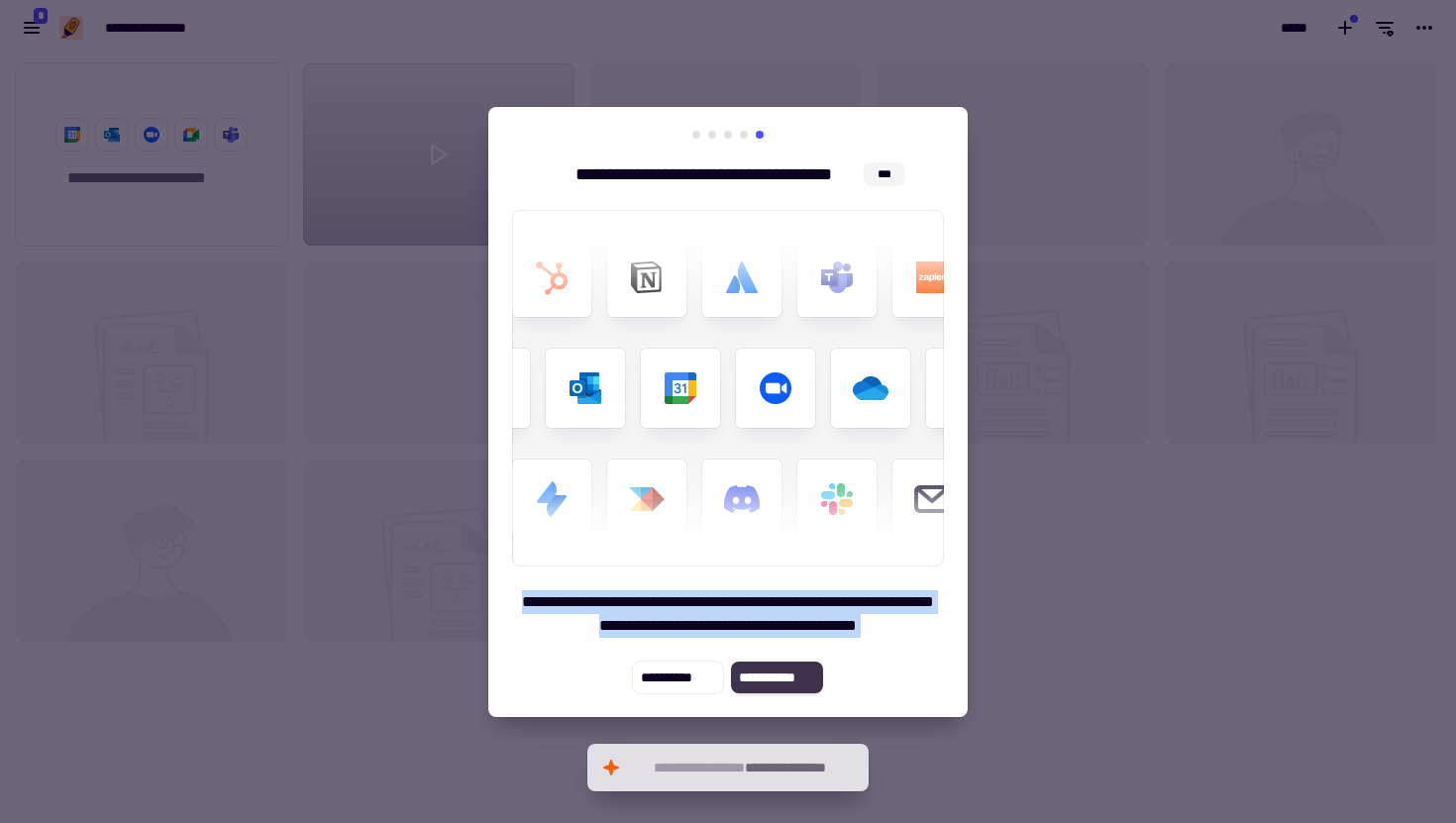 click on "**********" 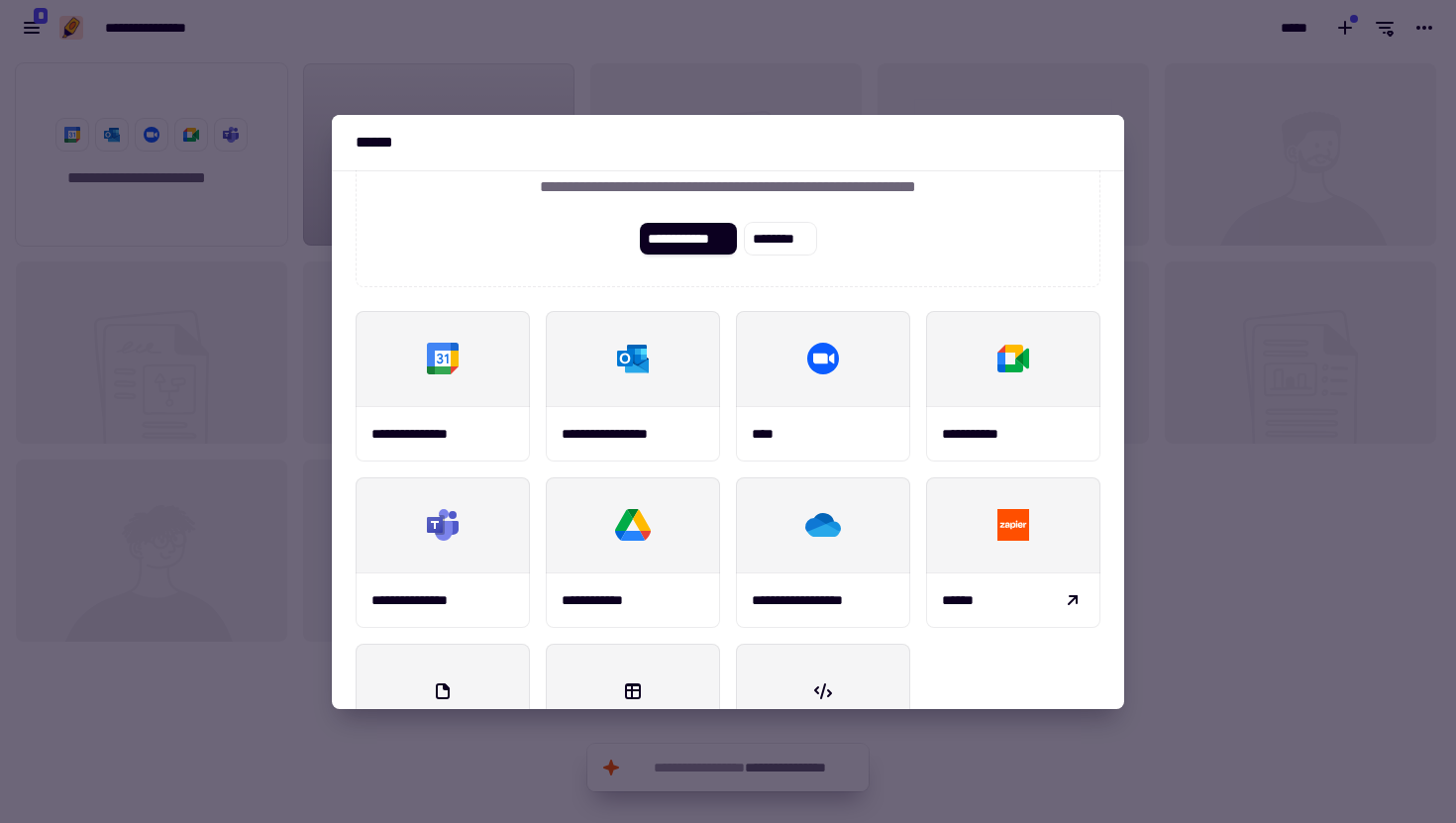 scroll, scrollTop: 0, scrollLeft: 0, axis: both 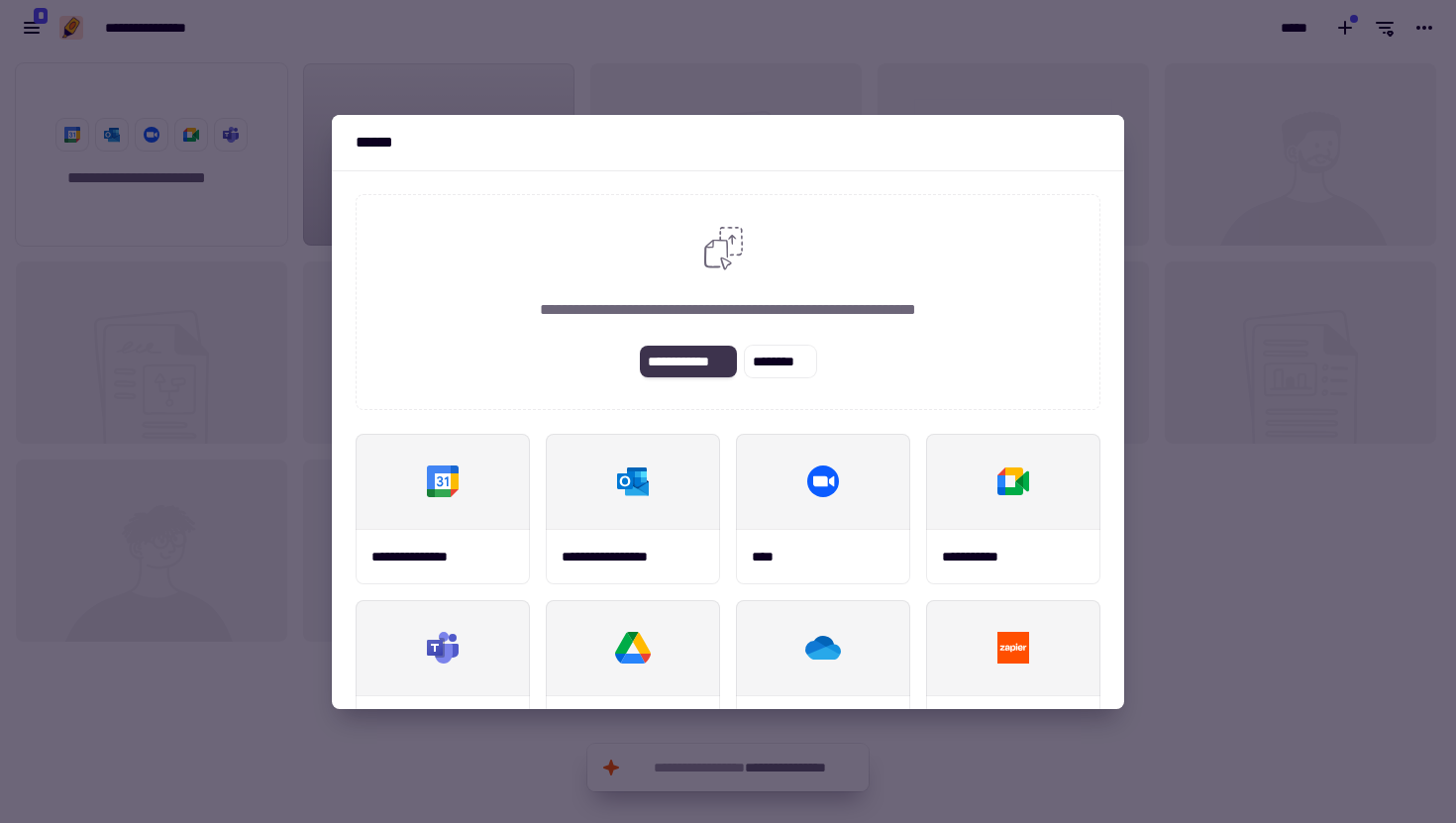 click on "**********" 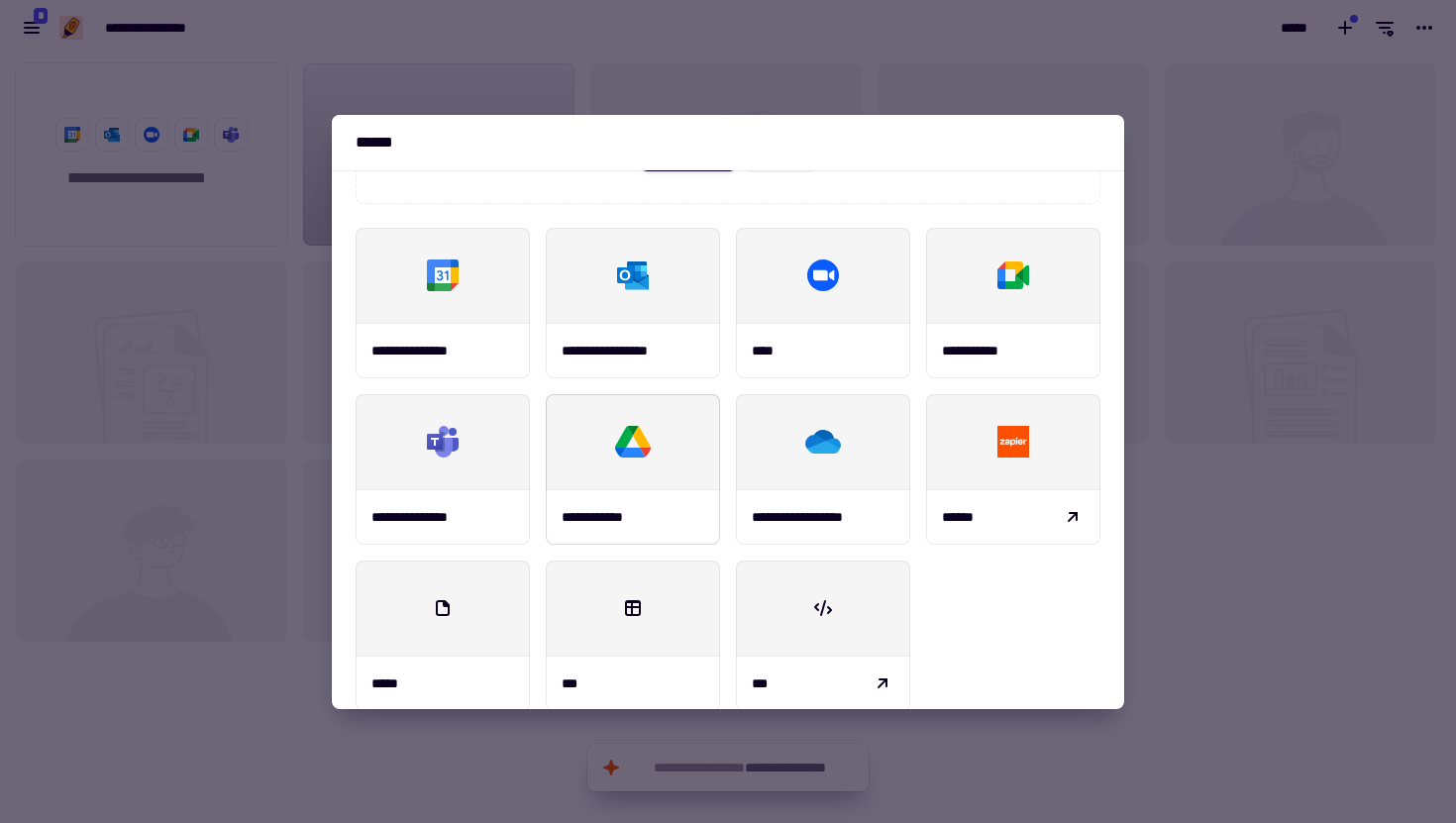 scroll, scrollTop: 232, scrollLeft: 0, axis: vertical 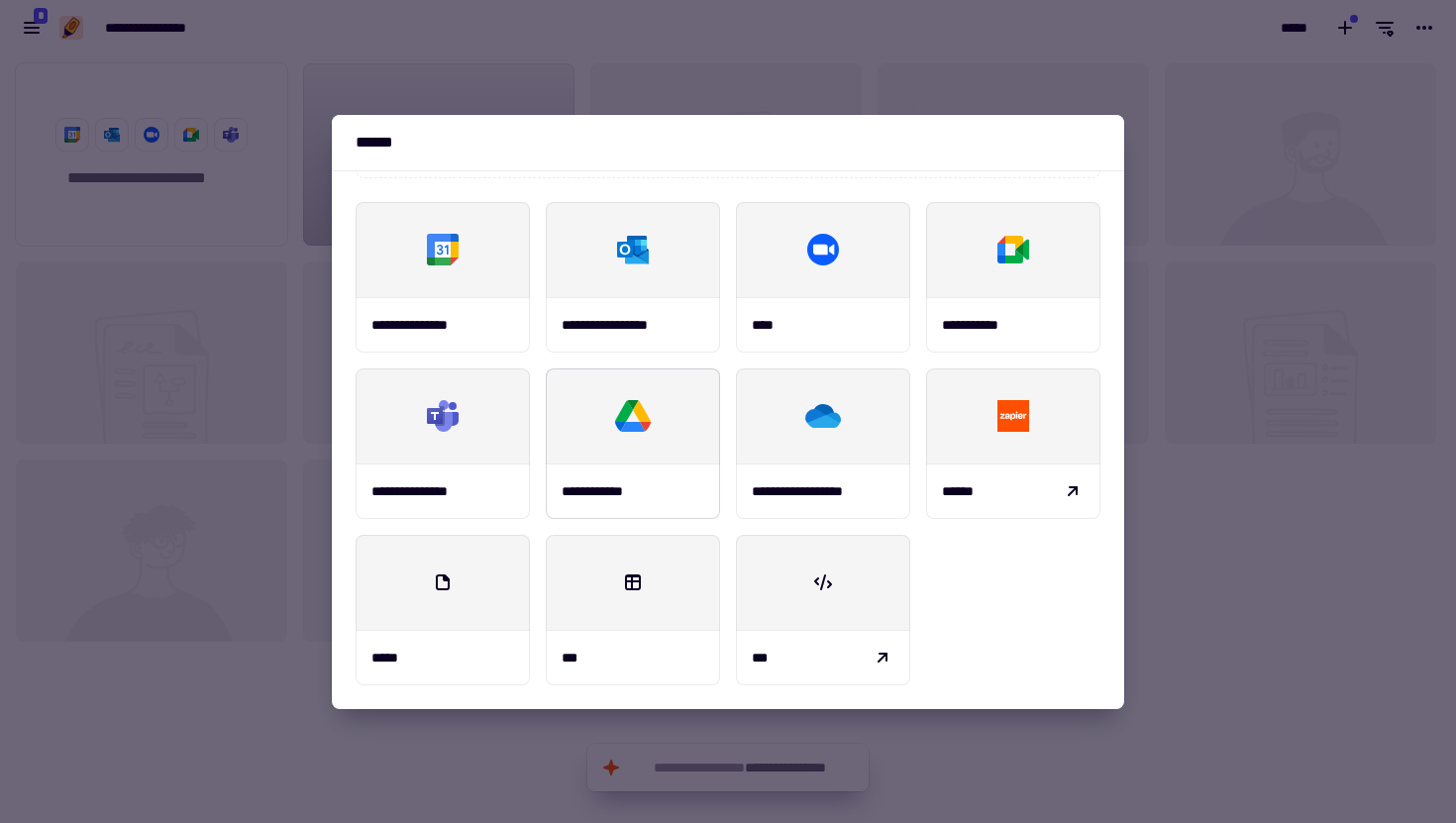 click at bounding box center [633, 416] 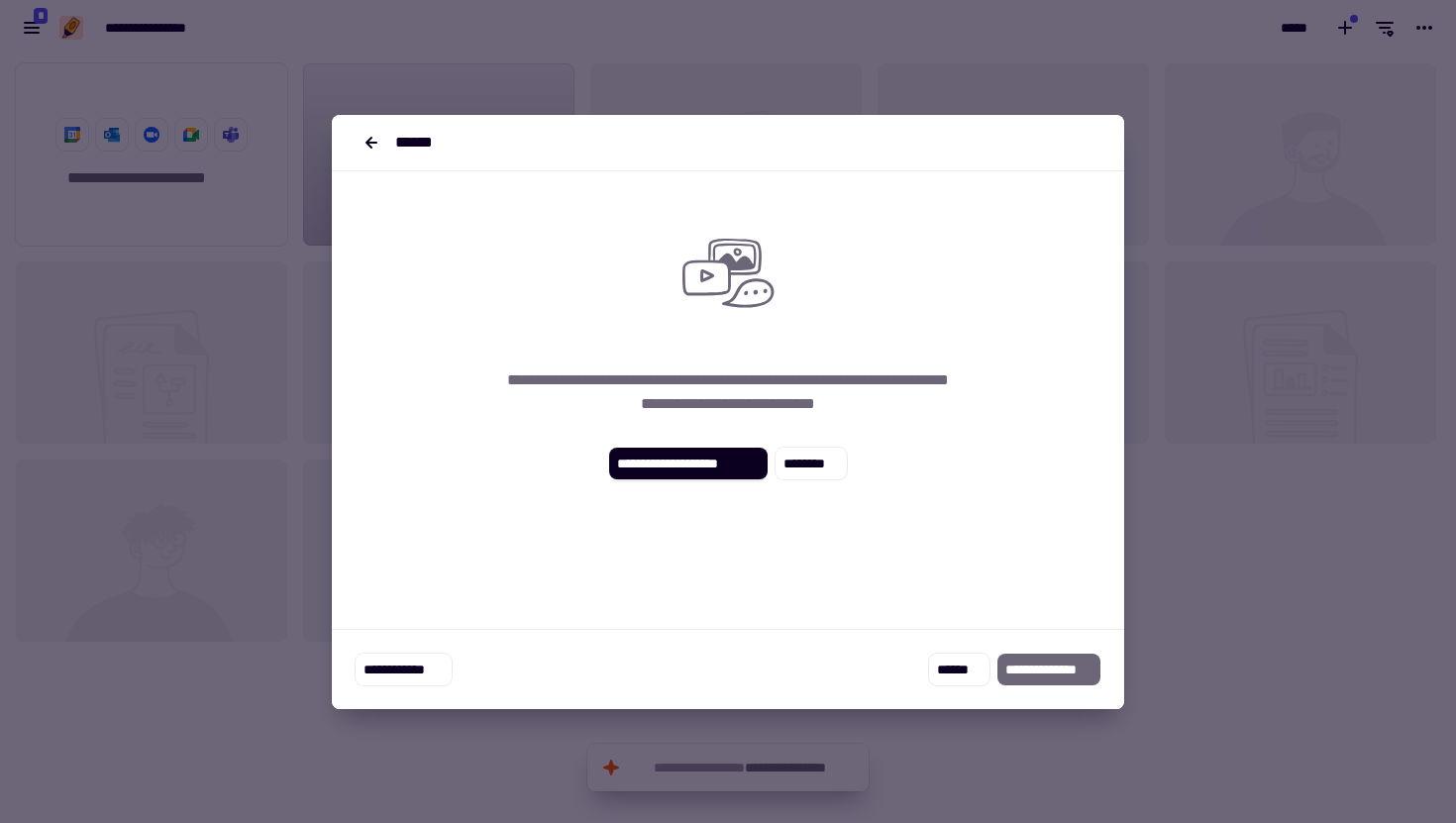 click on "**********" at bounding box center (728, 392) 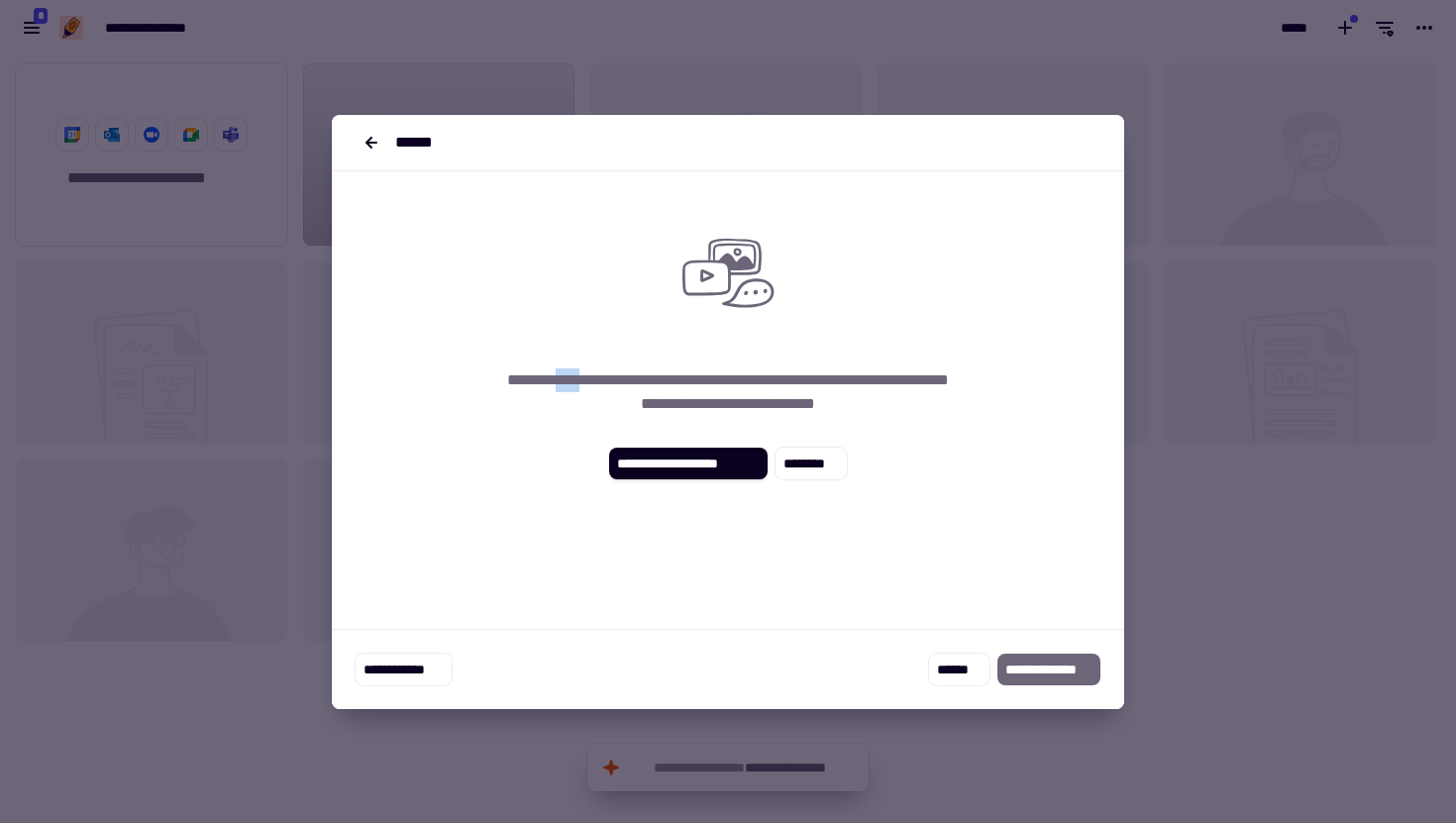 click on "**********" at bounding box center [728, 392] 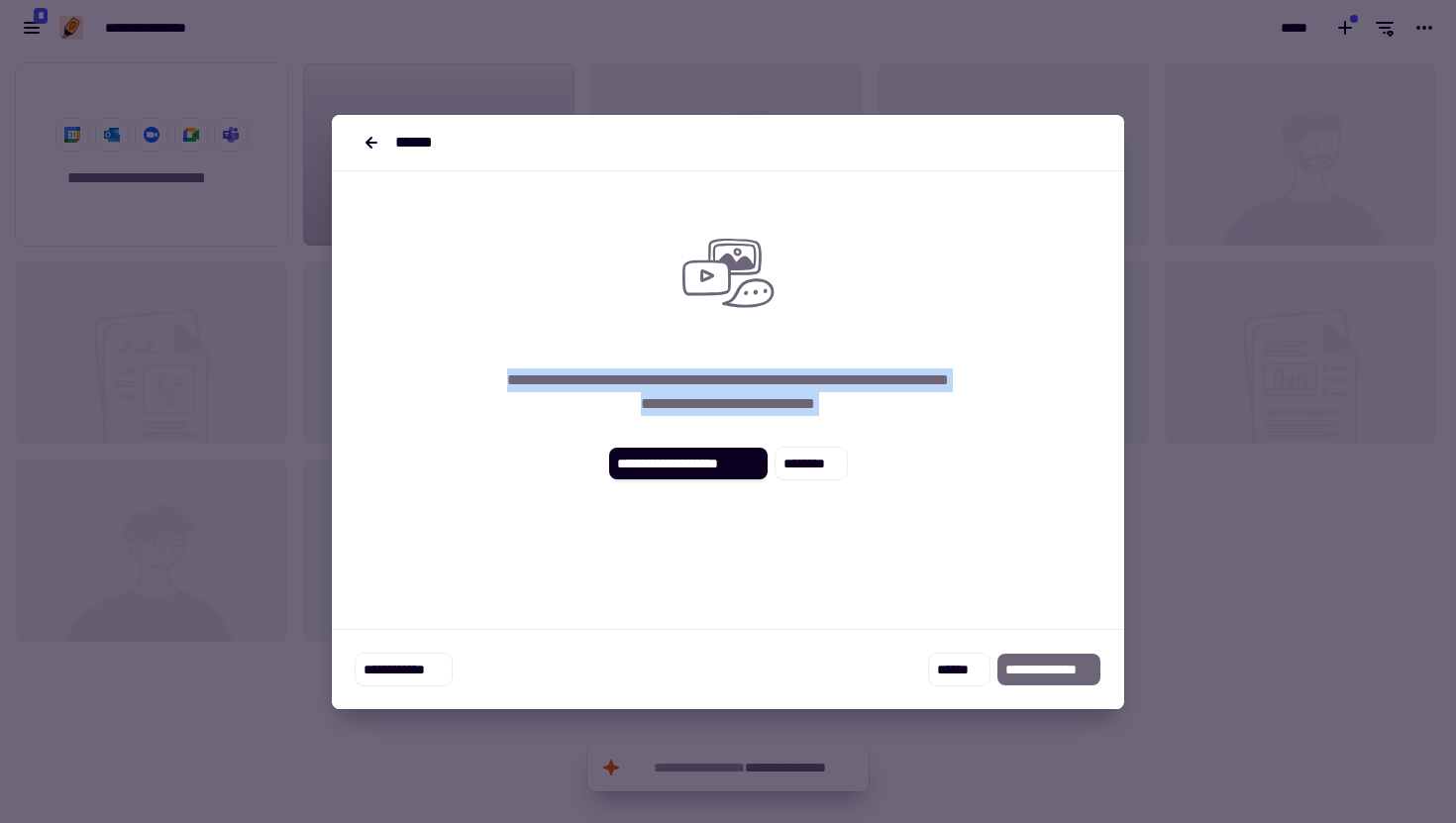 click on "**********" at bounding box center [728, 392] 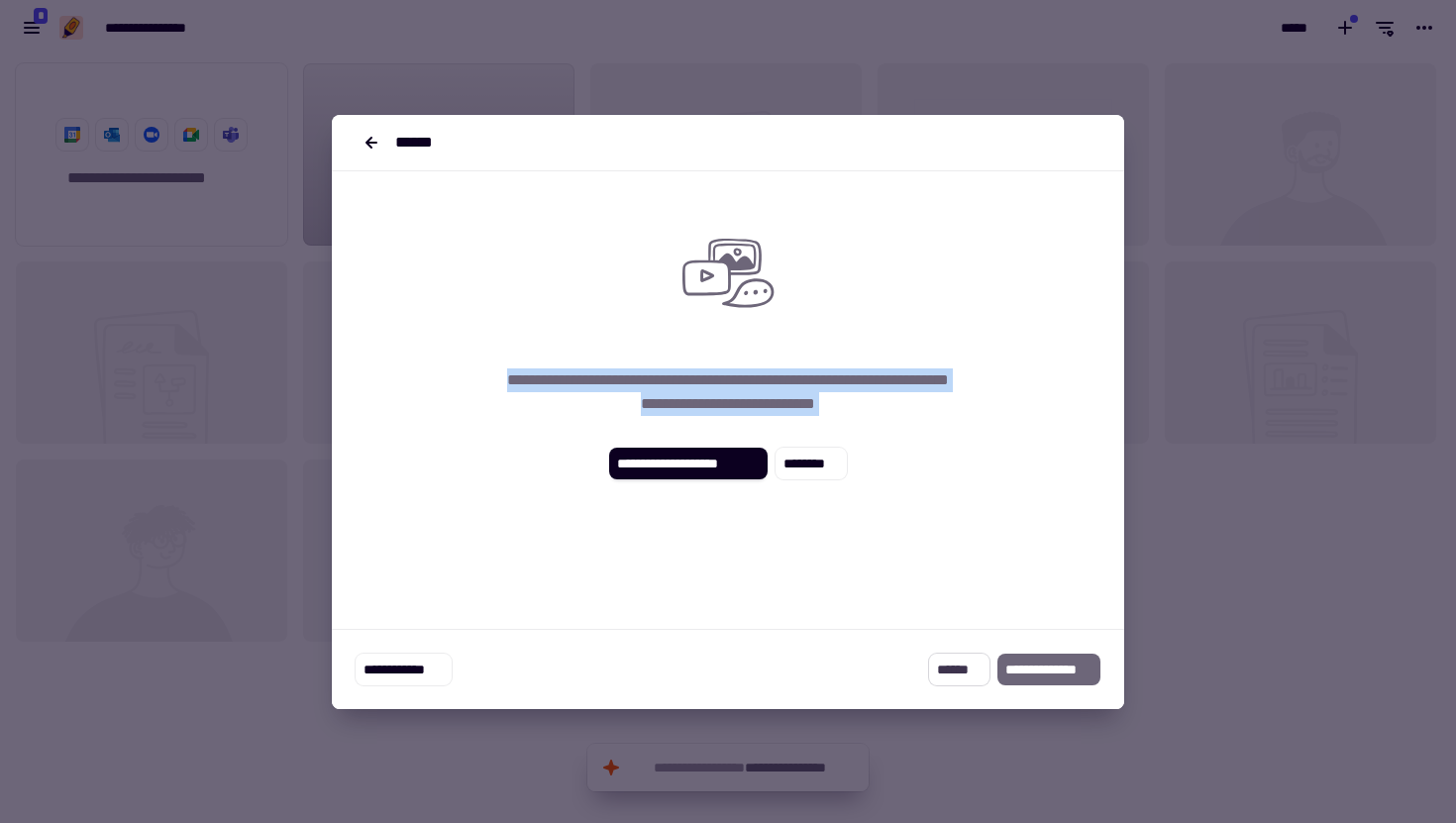 click on "******" 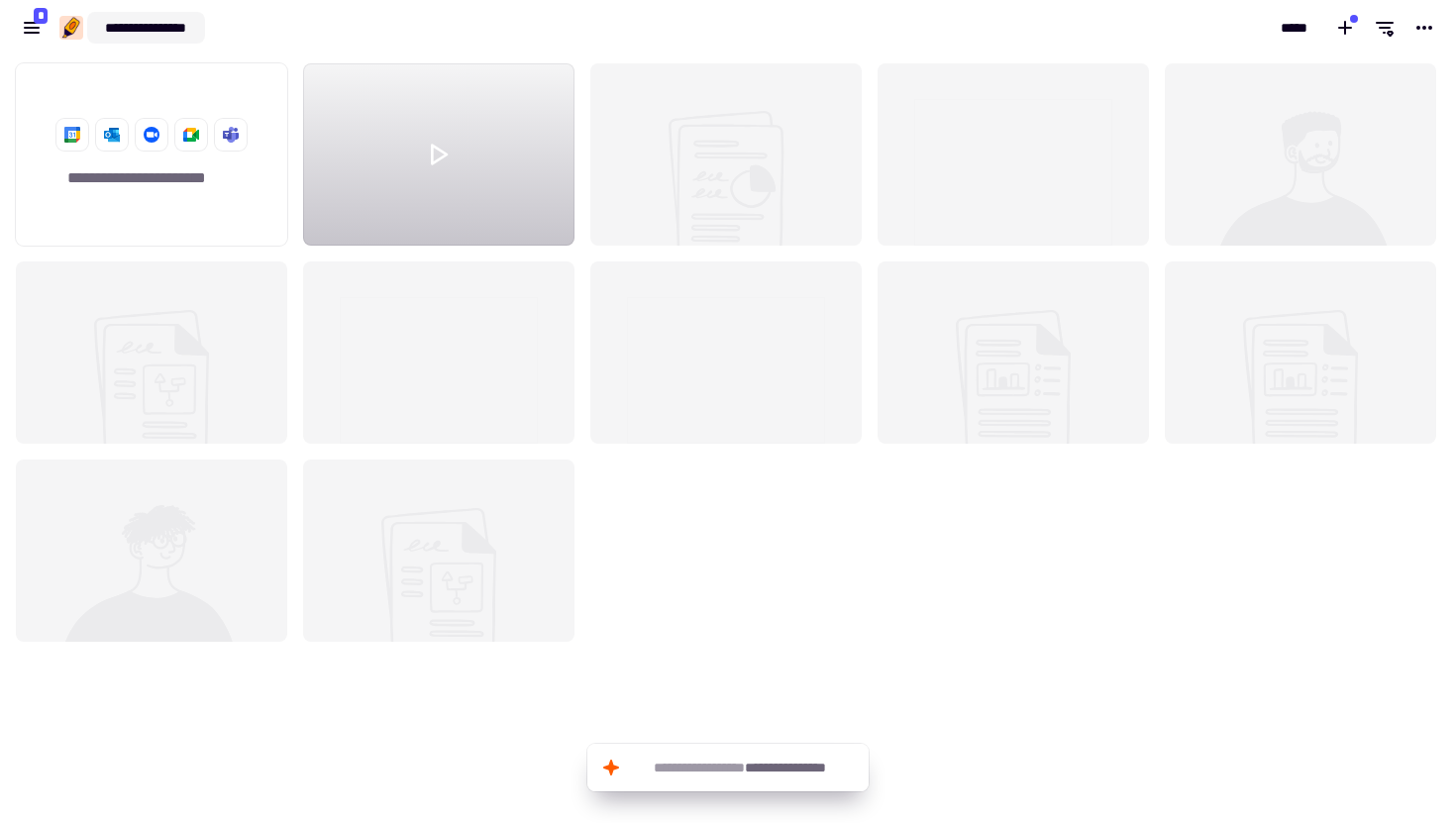 click on "**********" at bounding box center (146, 28) 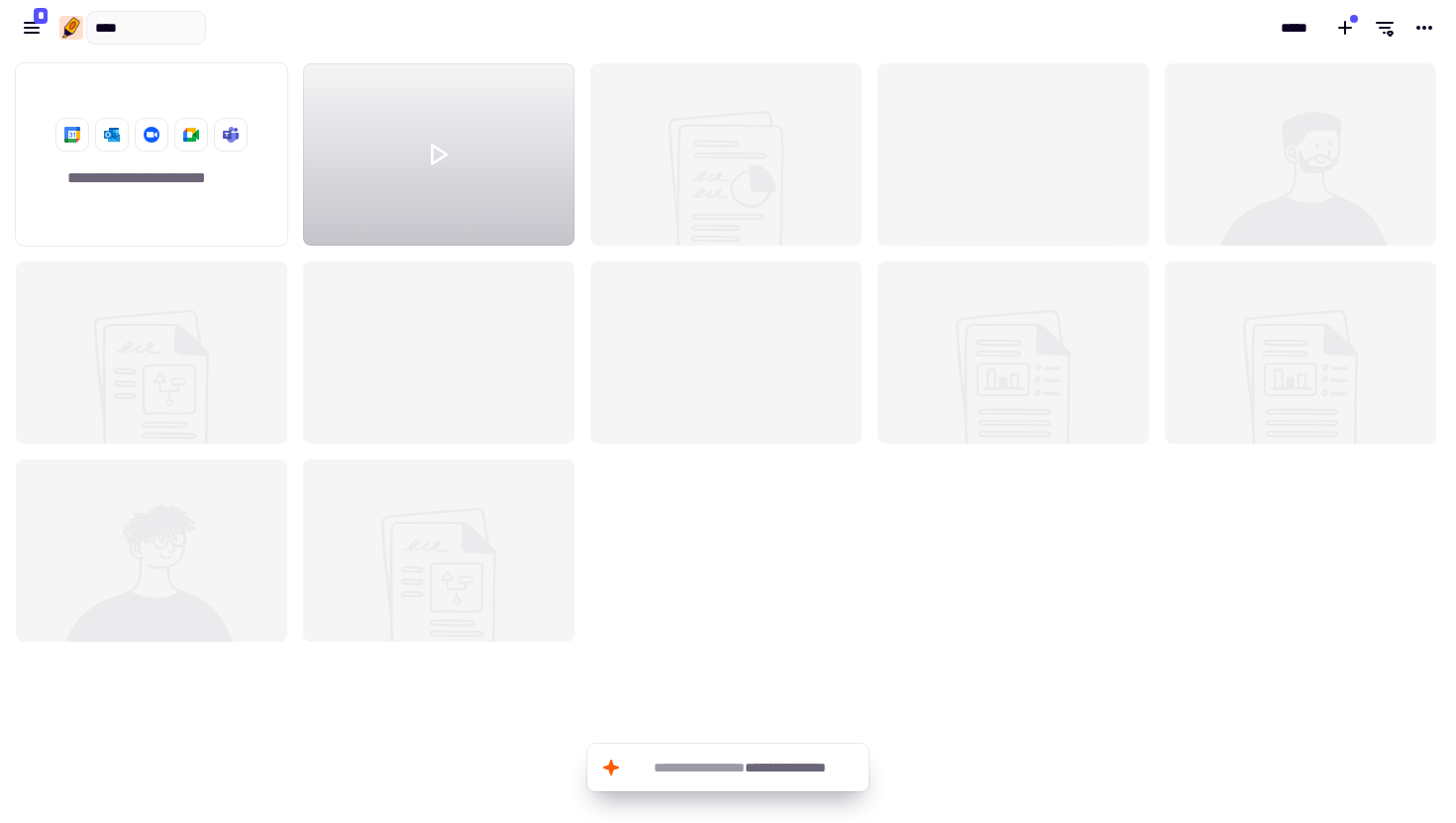 type on "*****" 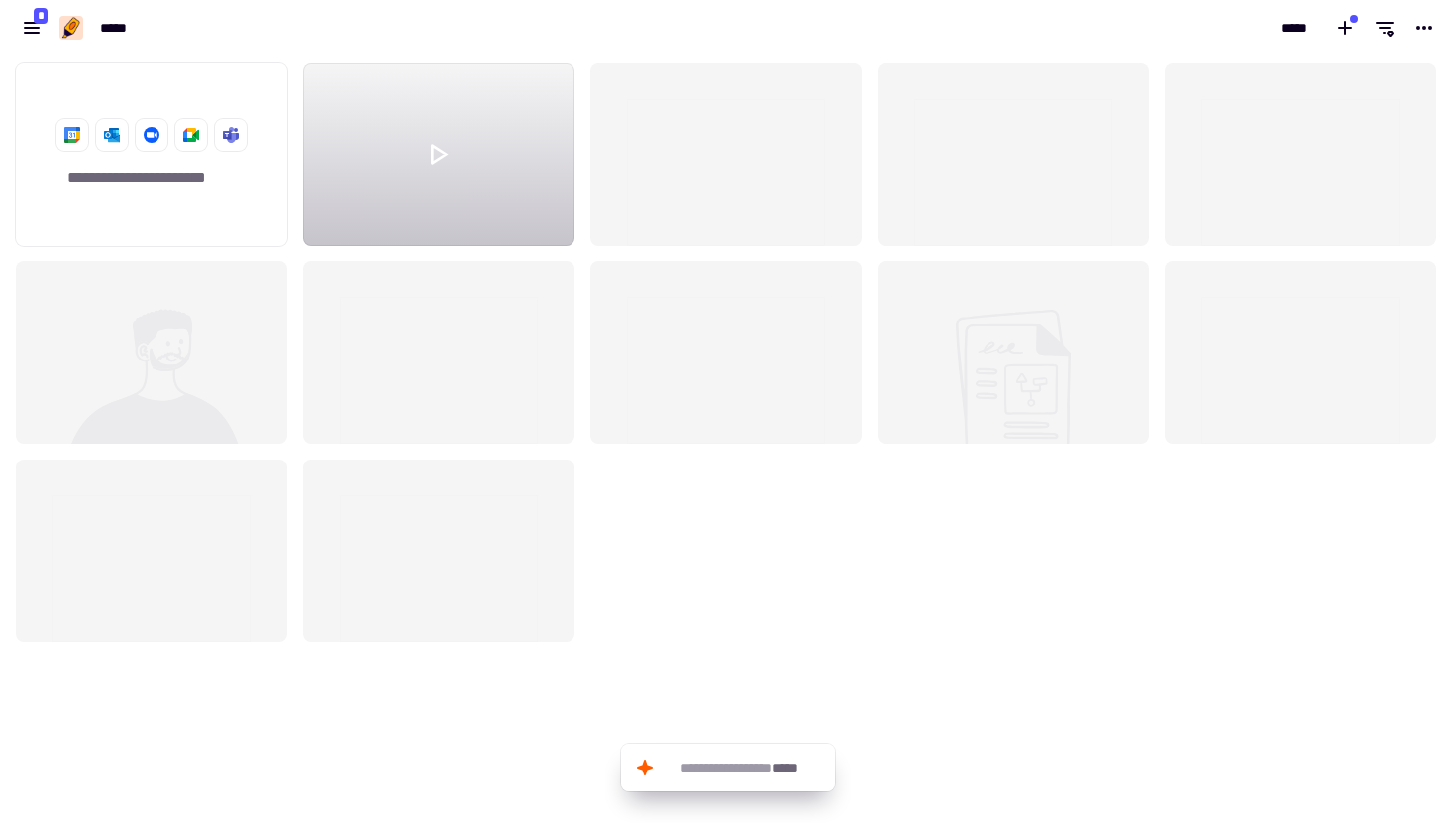 click on "**********" 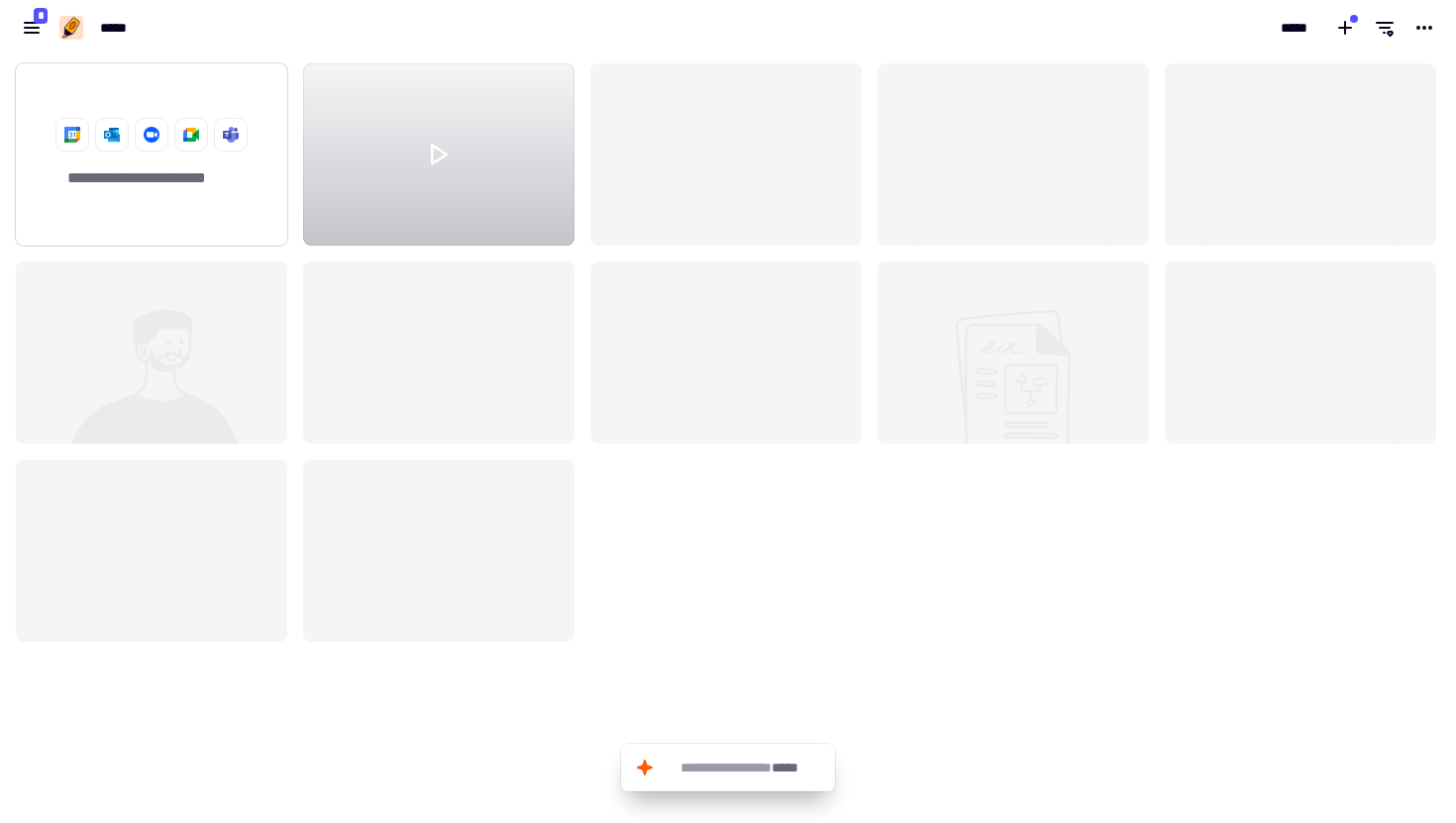 click on "**********" 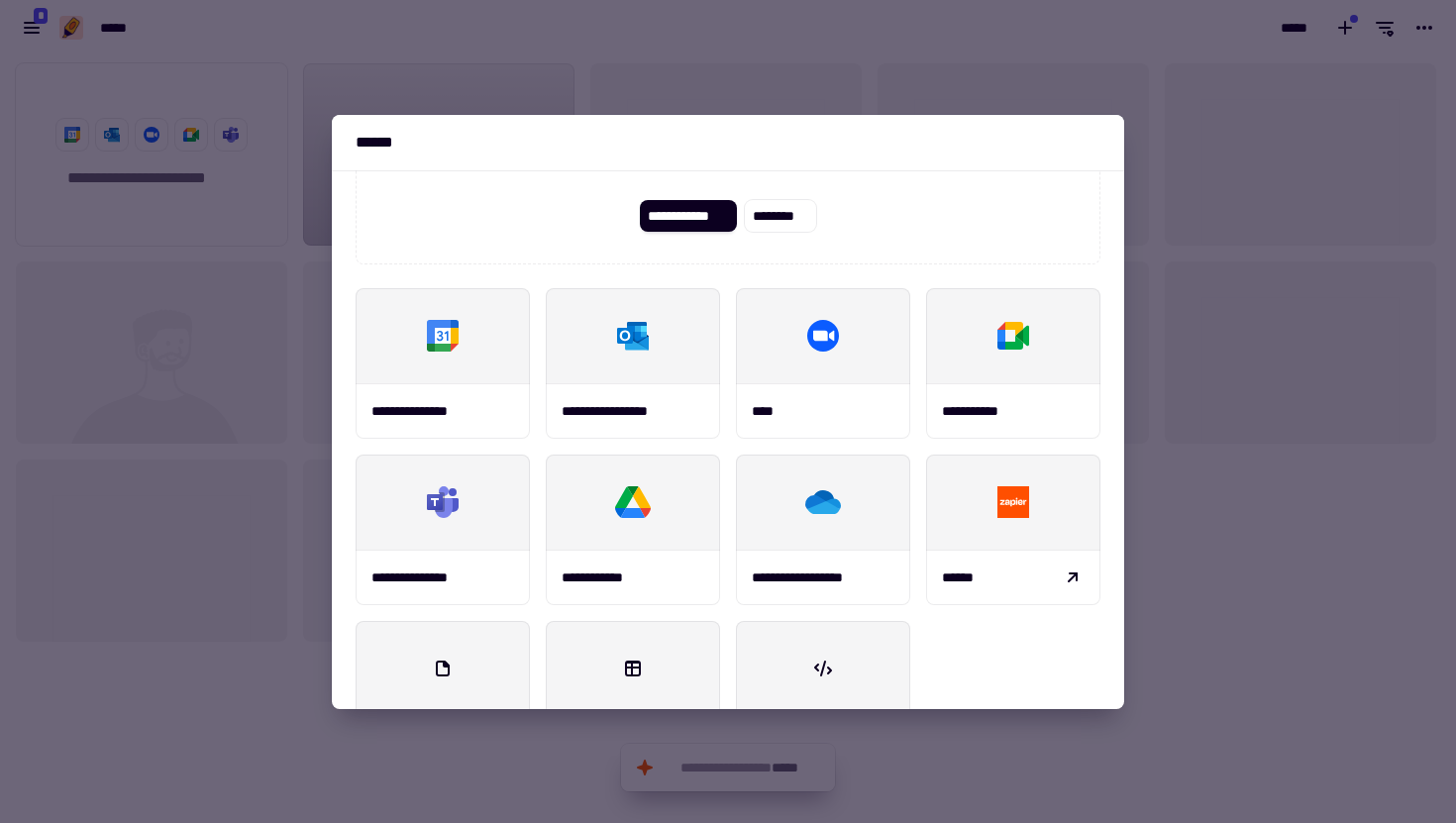 scroll, scrollTop: 232, scrollLeft: 0, axis: vertical 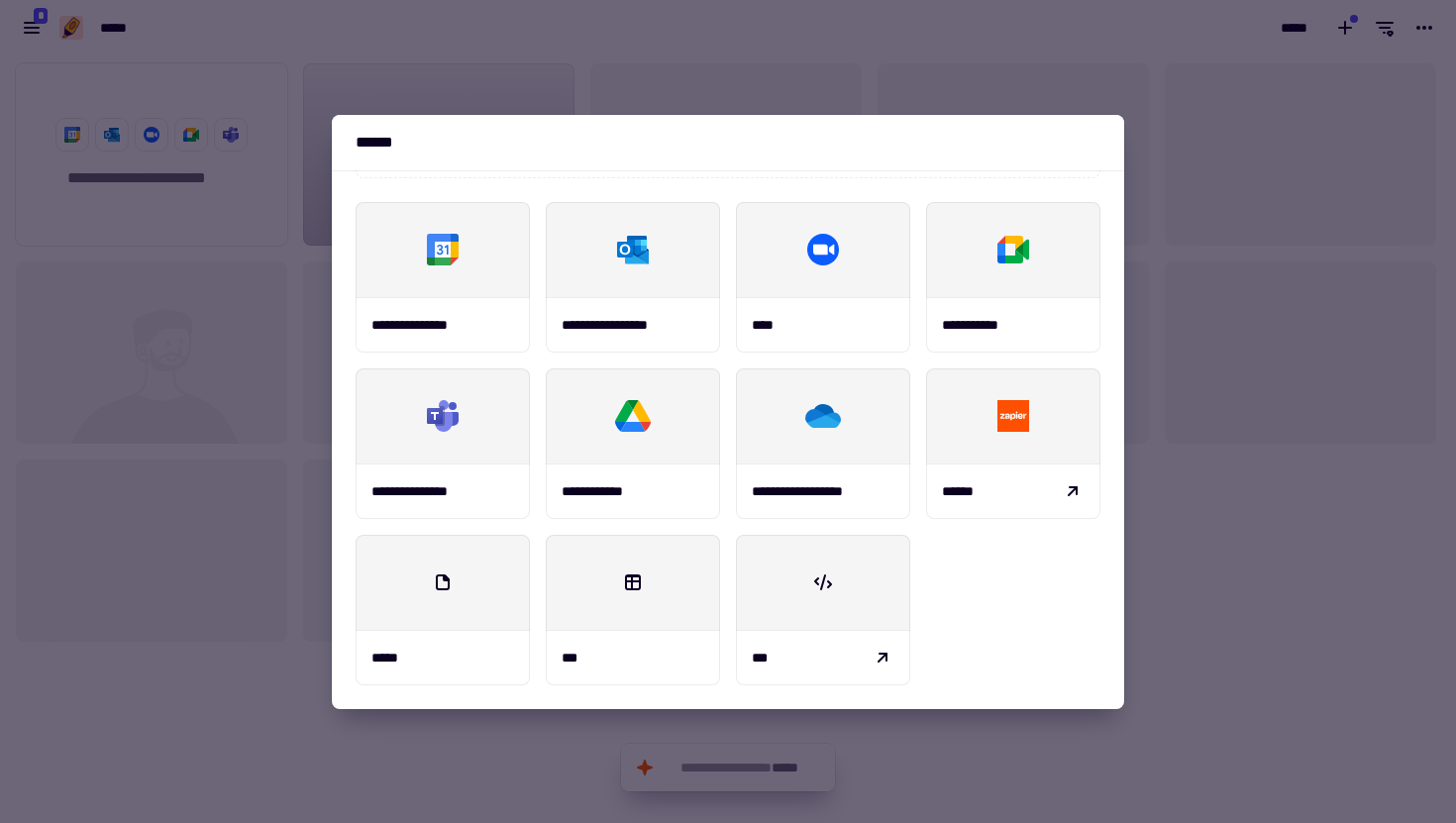 click at bounding box center (728, 411) 